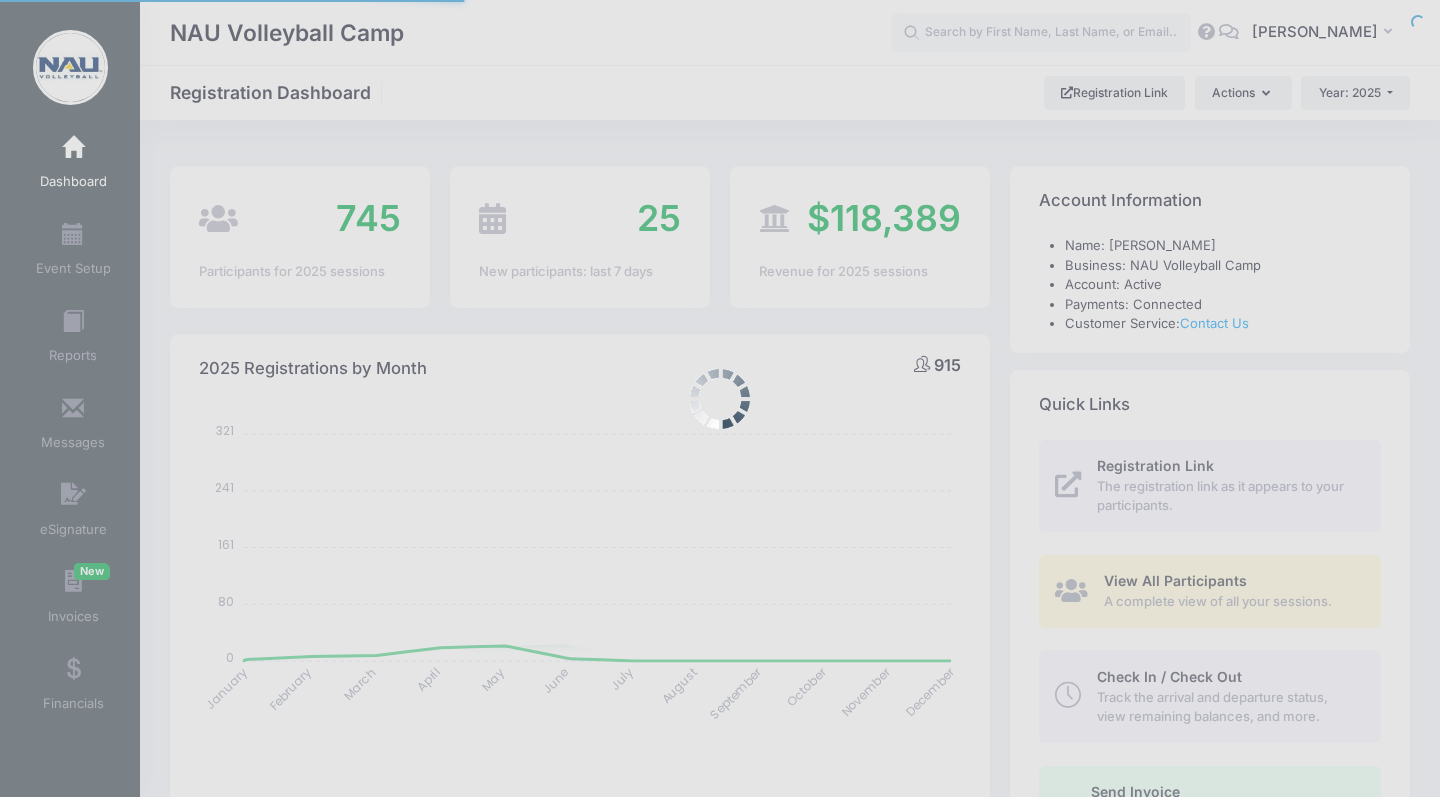 select 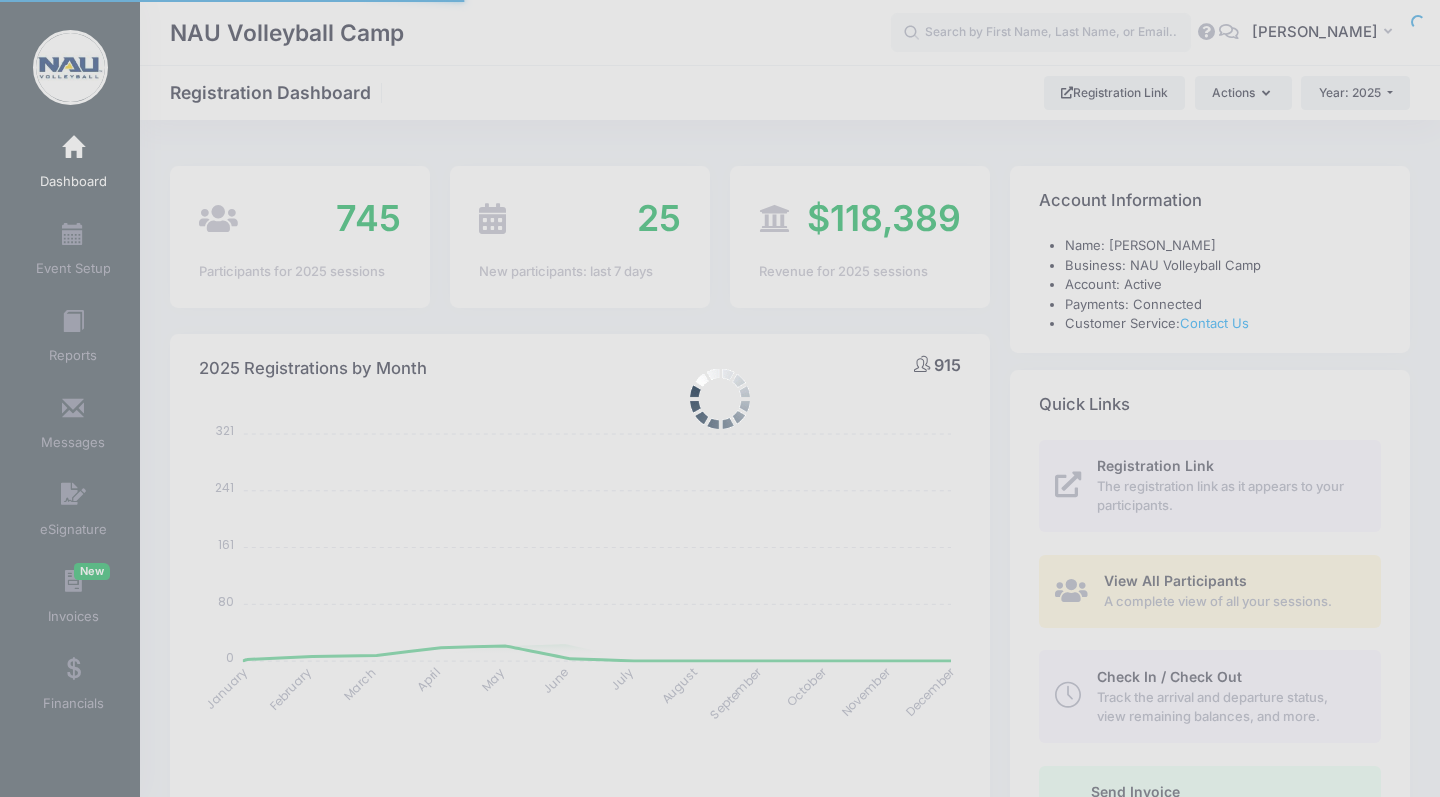 scroll, scrollTop: 0, scrollLeft: 0, axis: both 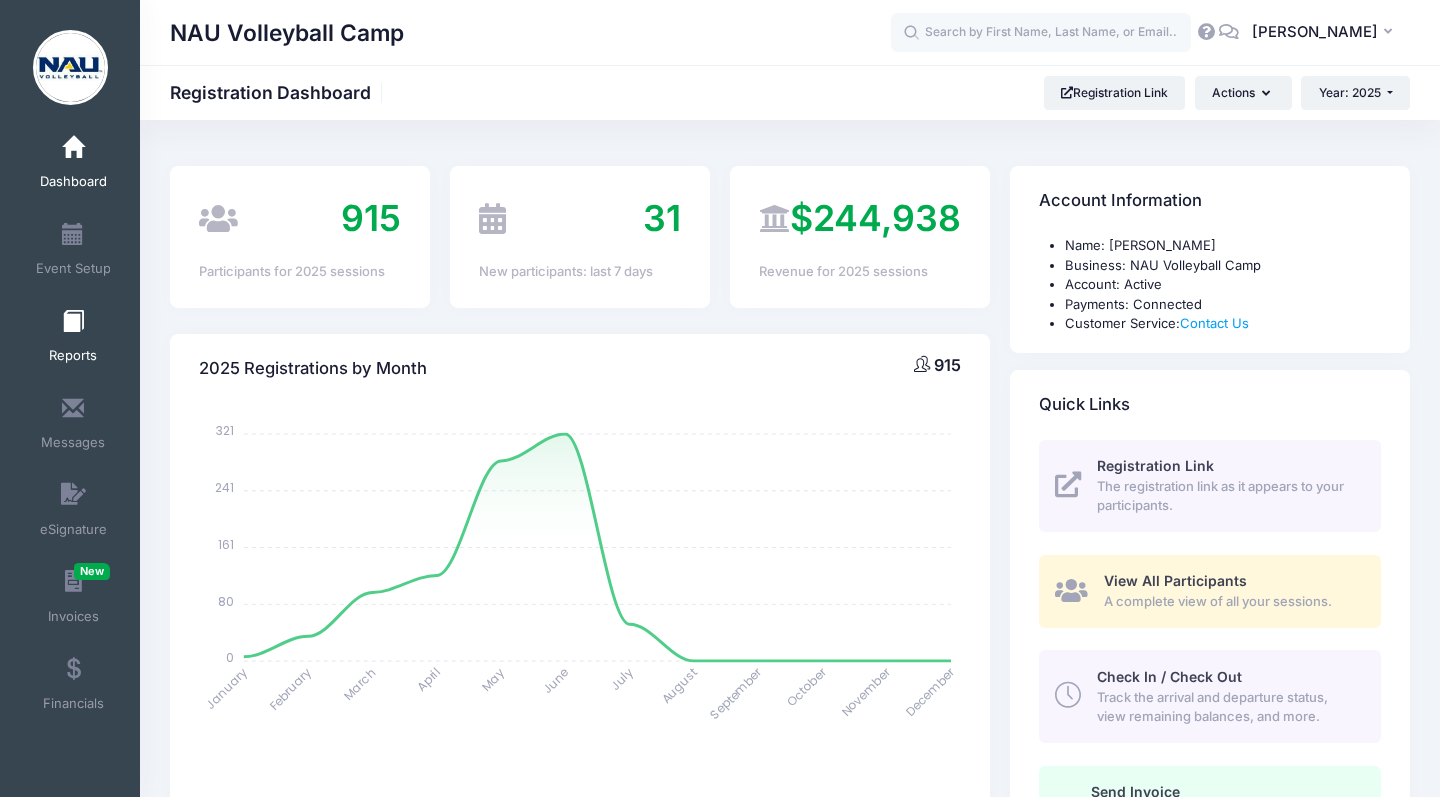 click at bounding box center (73, 322) 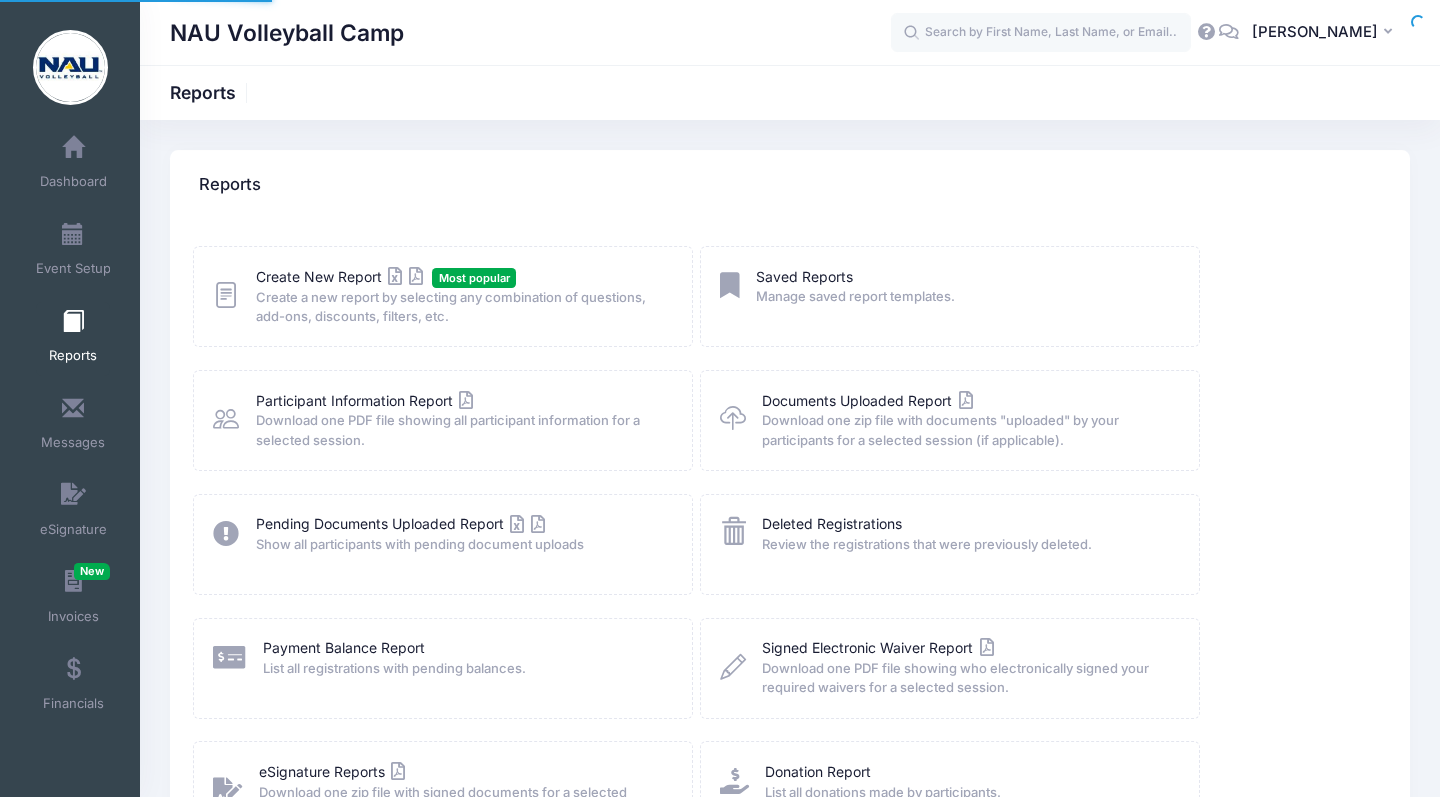 scroll, scrollTop: 0, scrollLeft: 0, axis: both 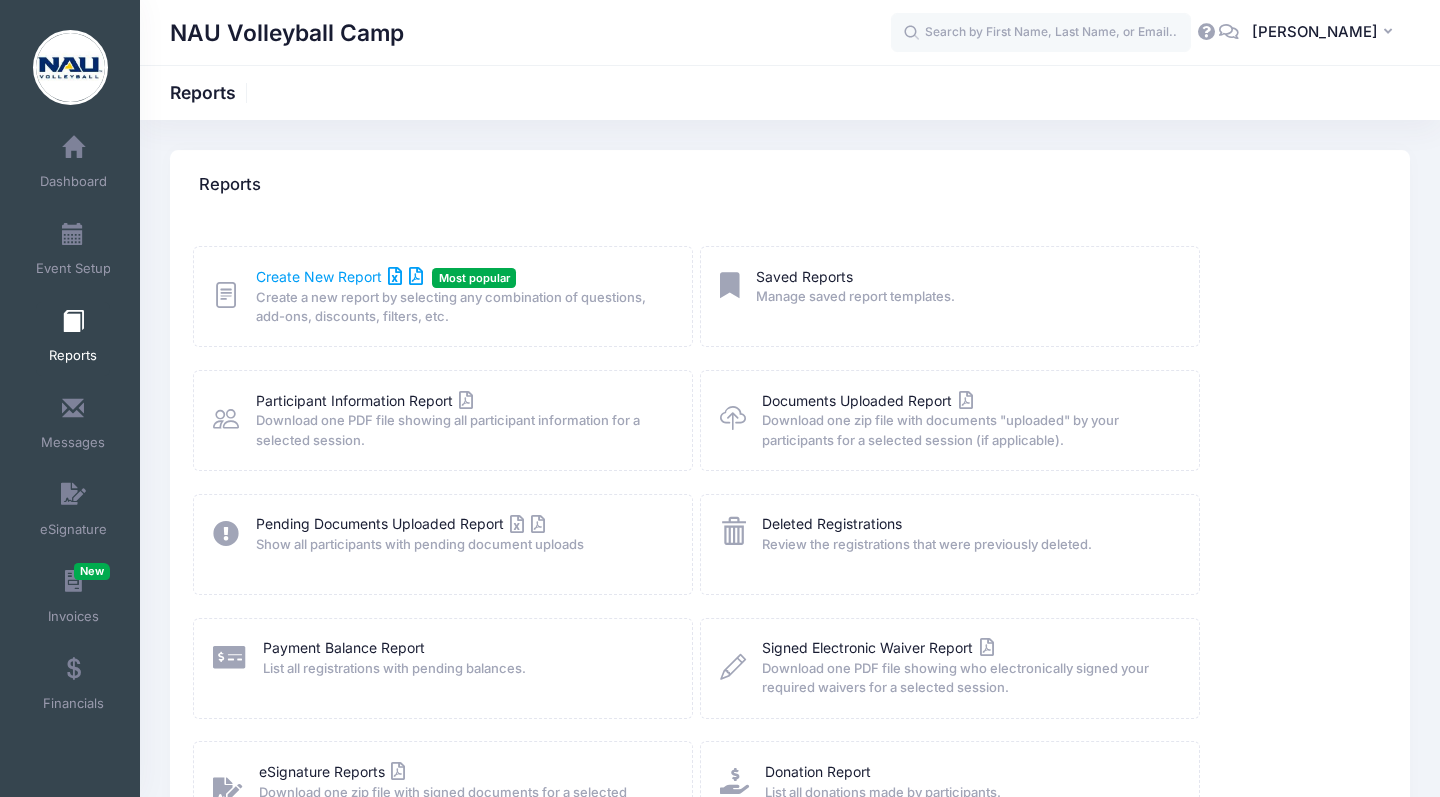 click on "Create New Report" at bounding box center (339, 276) 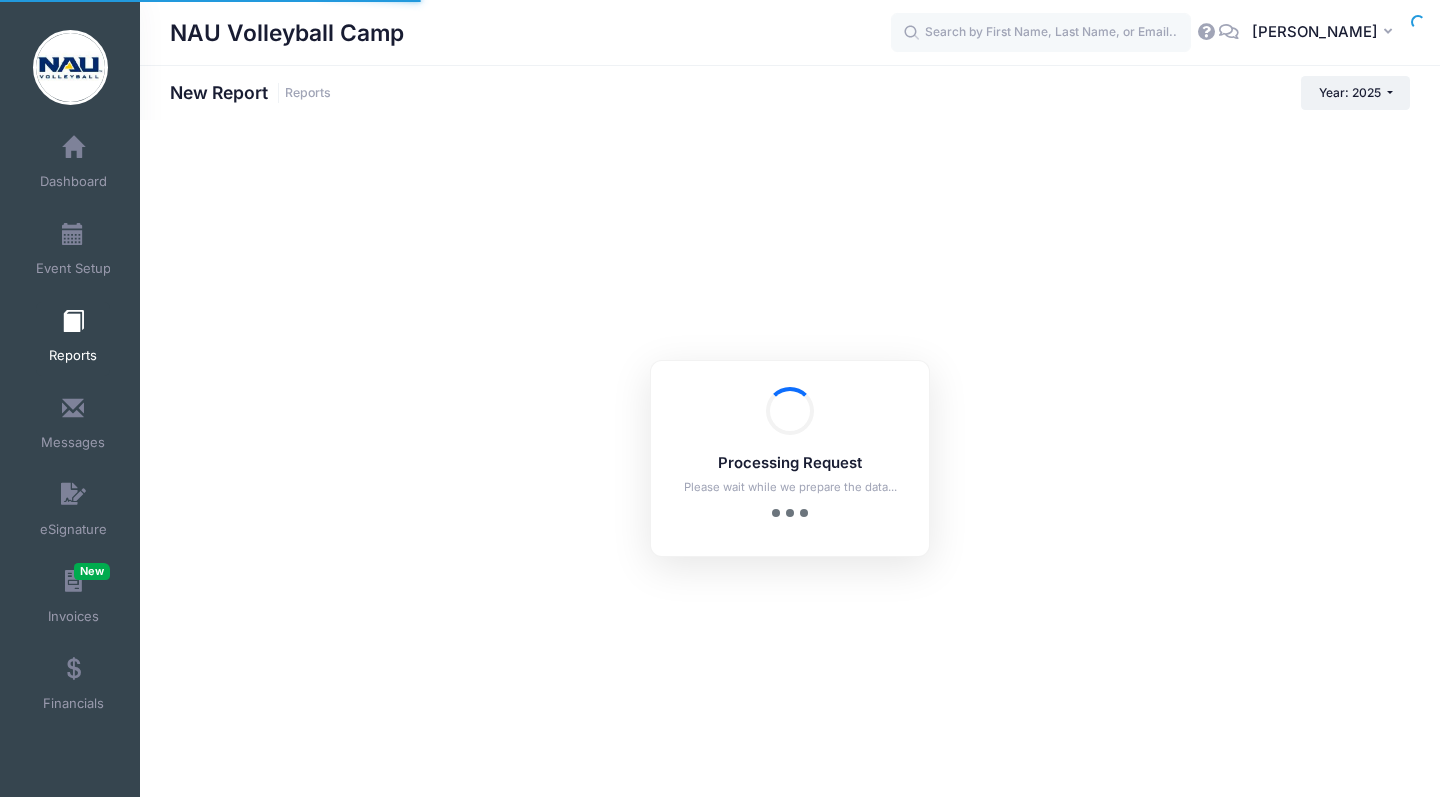scroll, scrollTop: 0, scrollLeft: 0, axis: both 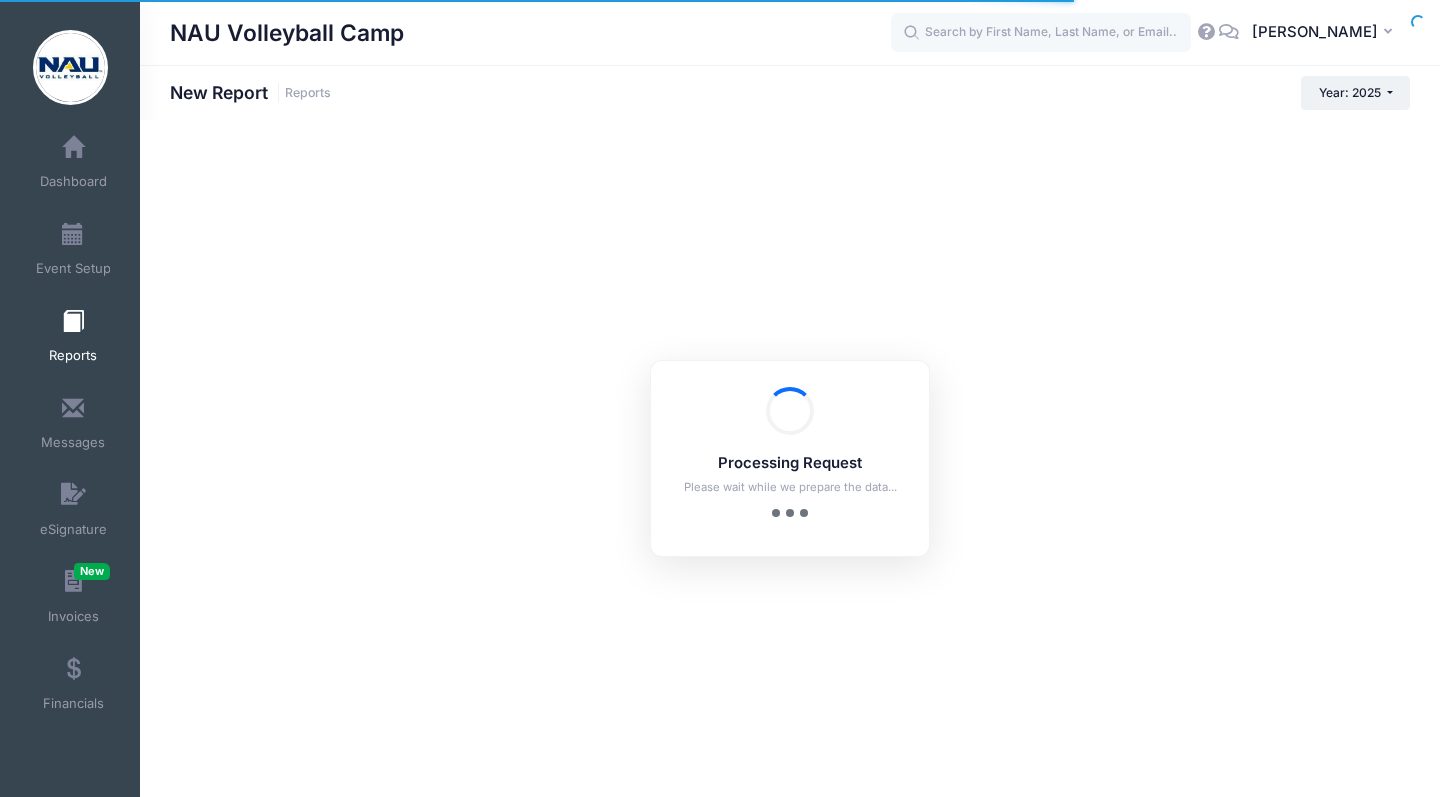 checkbox on "true" 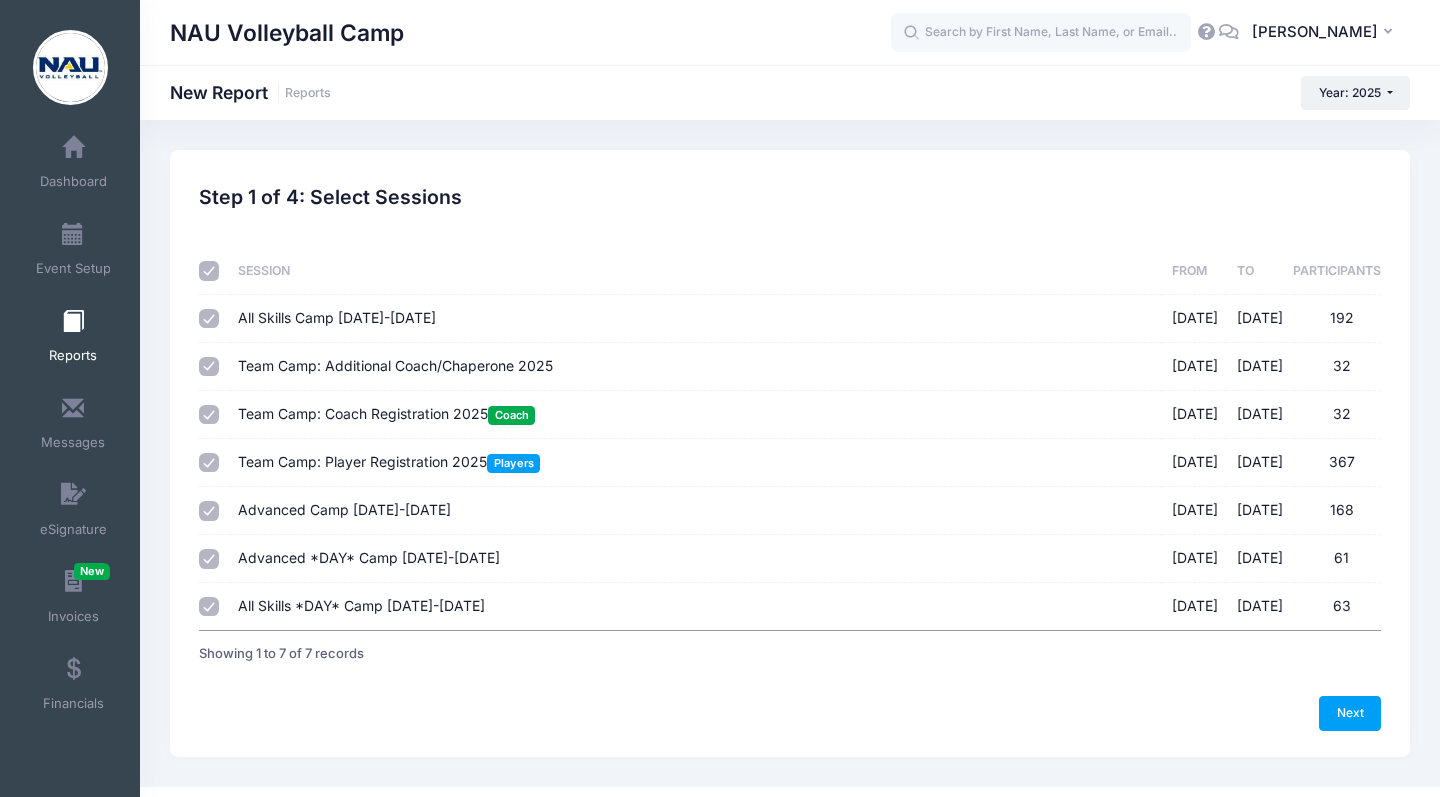 click at bounding box center [209, 271] 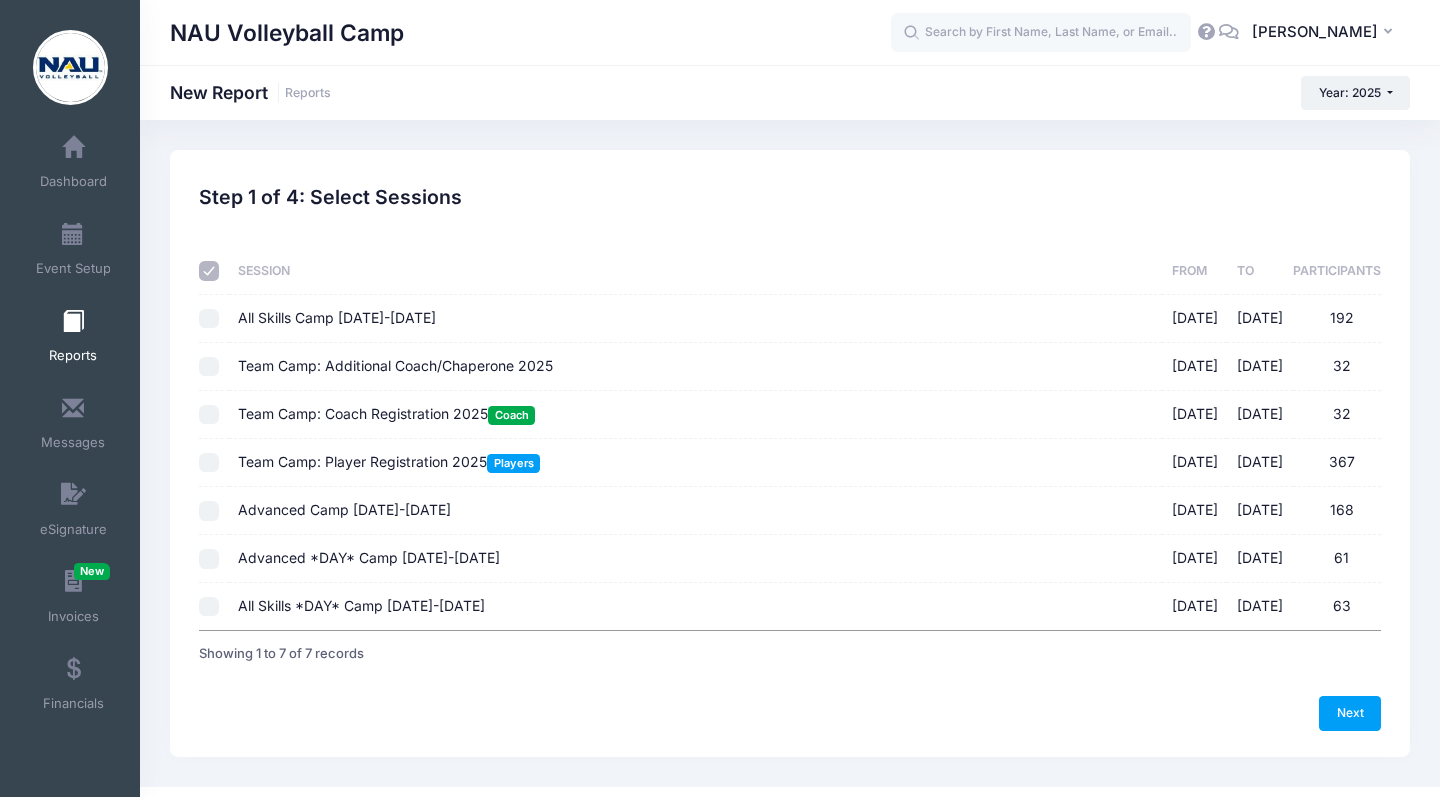 checkbox on "false" 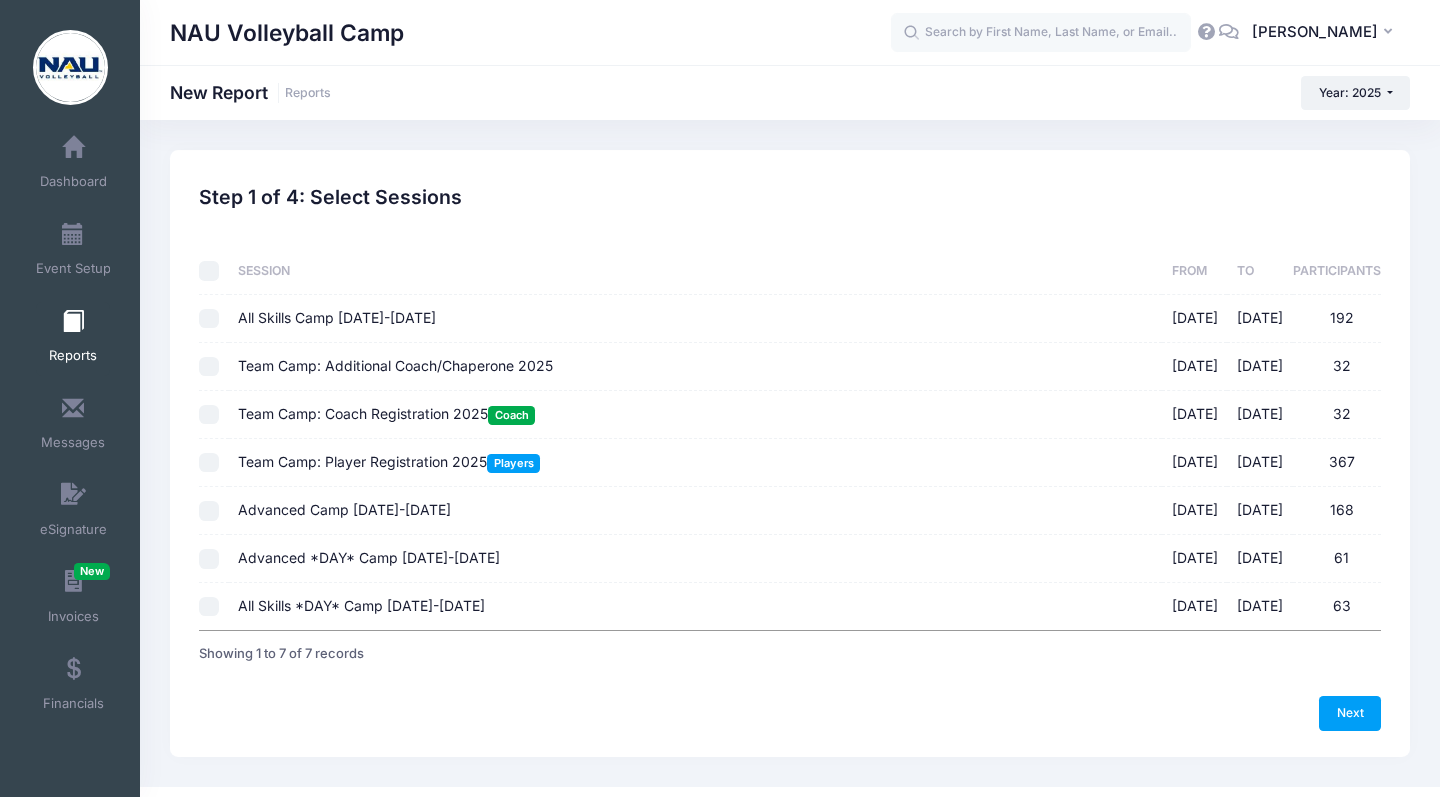 checkbox on "false" 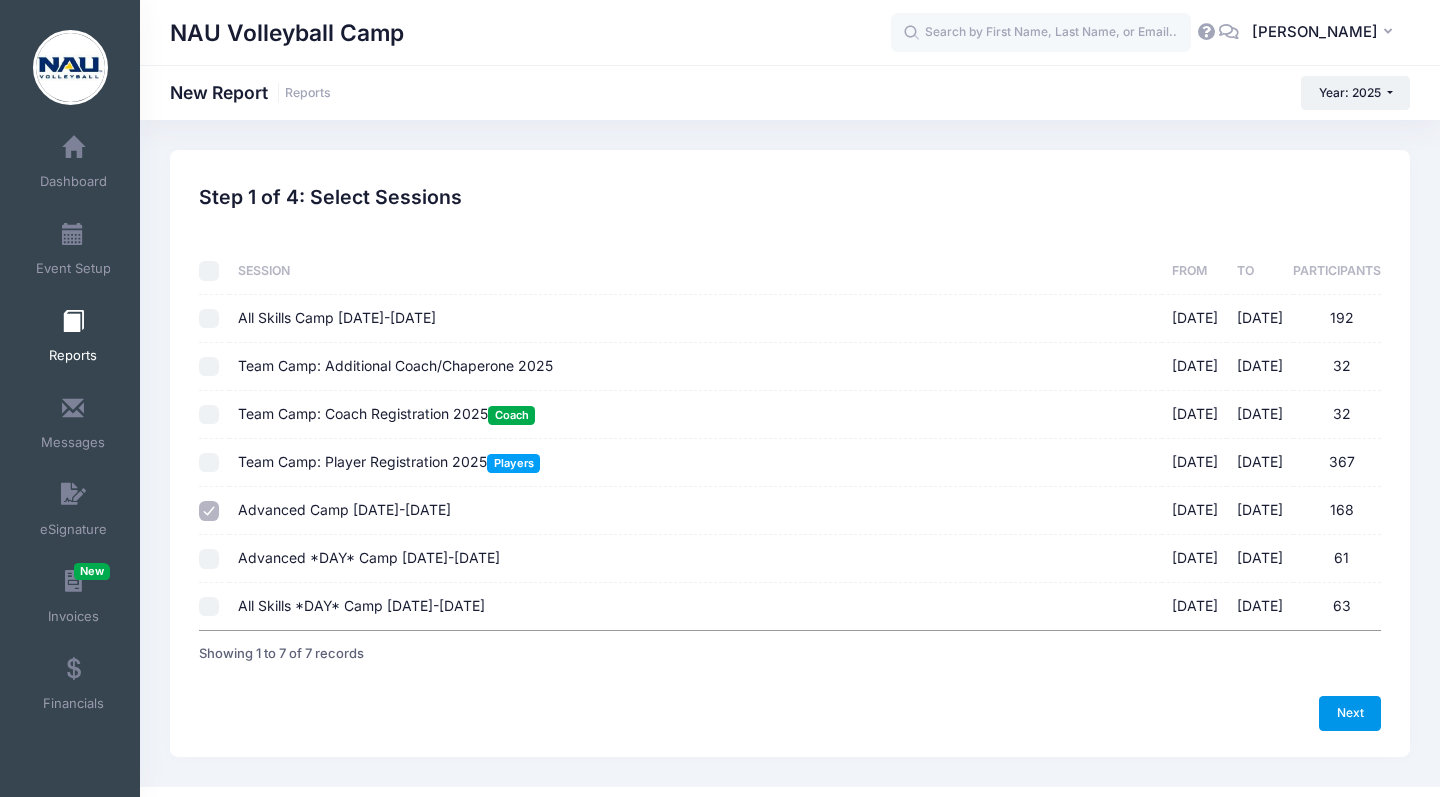 click on "Next" at bounding box center (1350, 713) 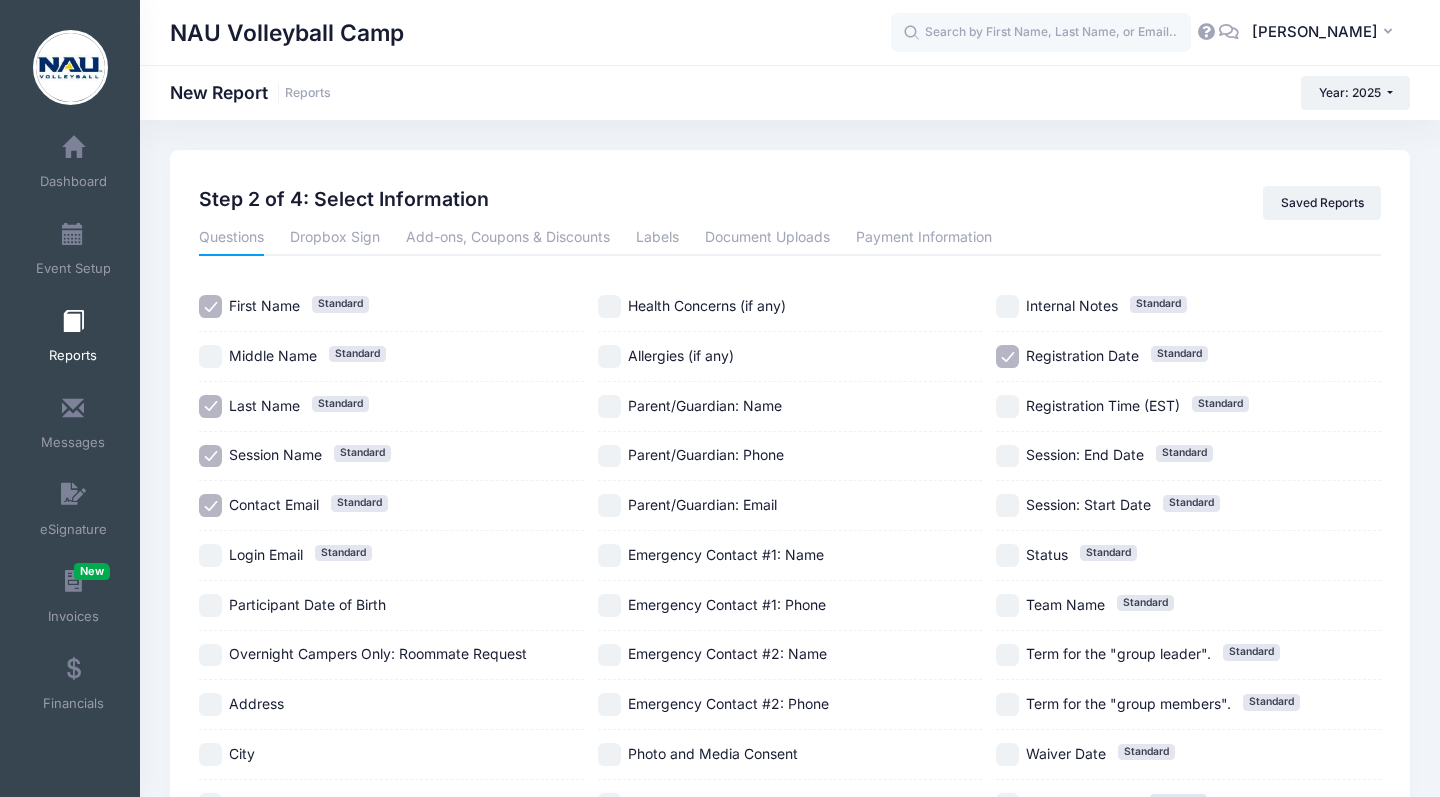 click on "Login Email Standard" at bounding box center (210, 555) 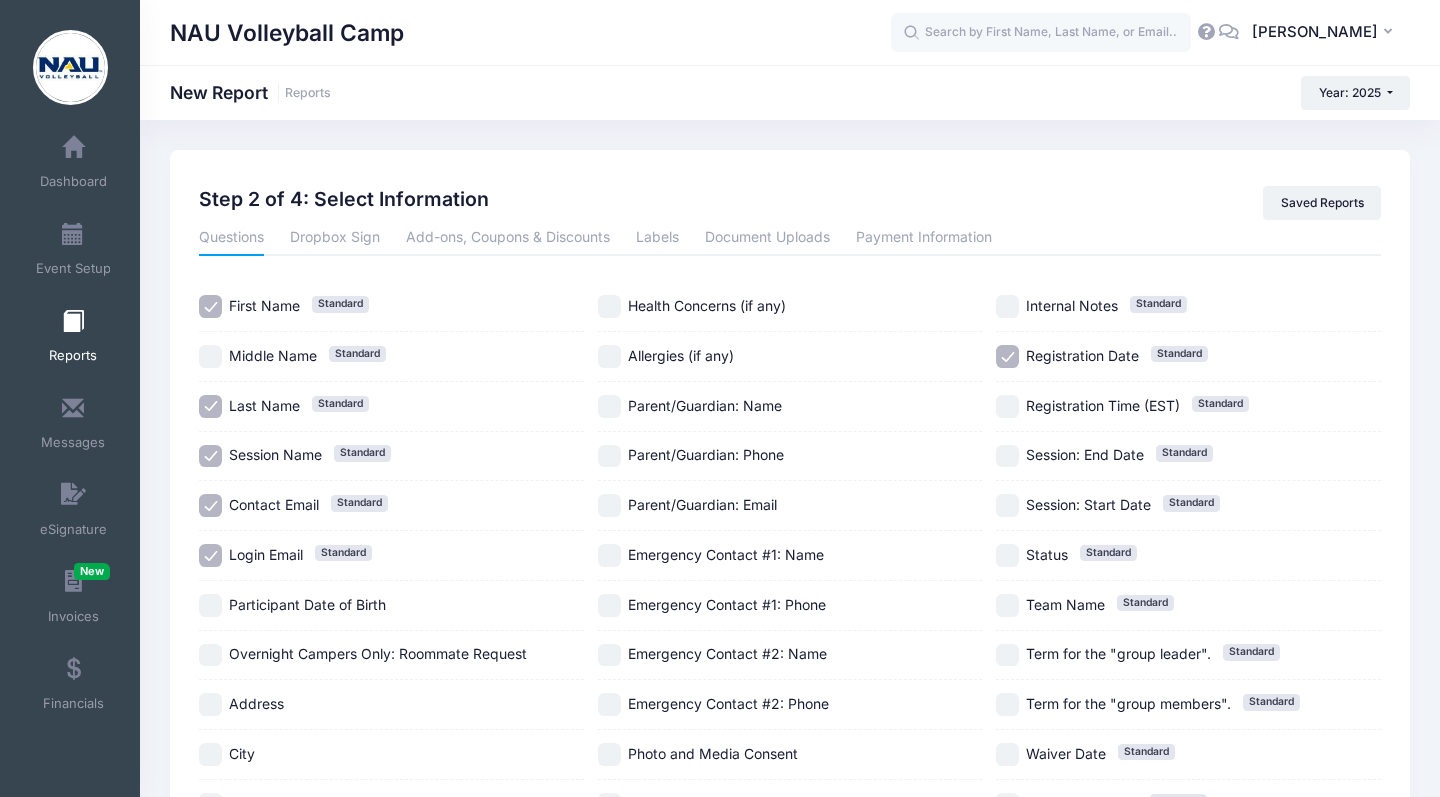 click on "Contact Email Standard" at bounding box center [210, 505] 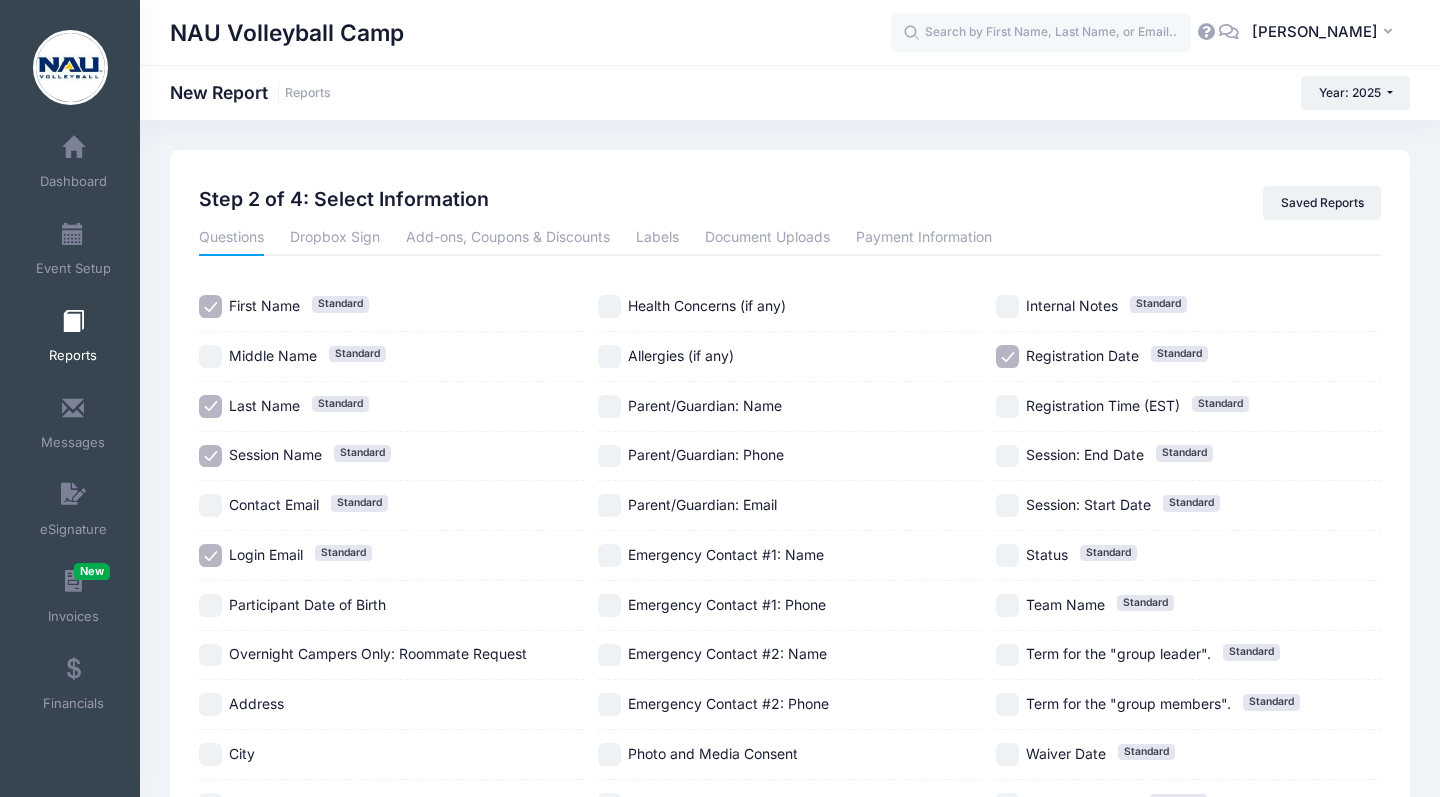 click on "Registration Date Standard" at bounding box center [1007, 356] 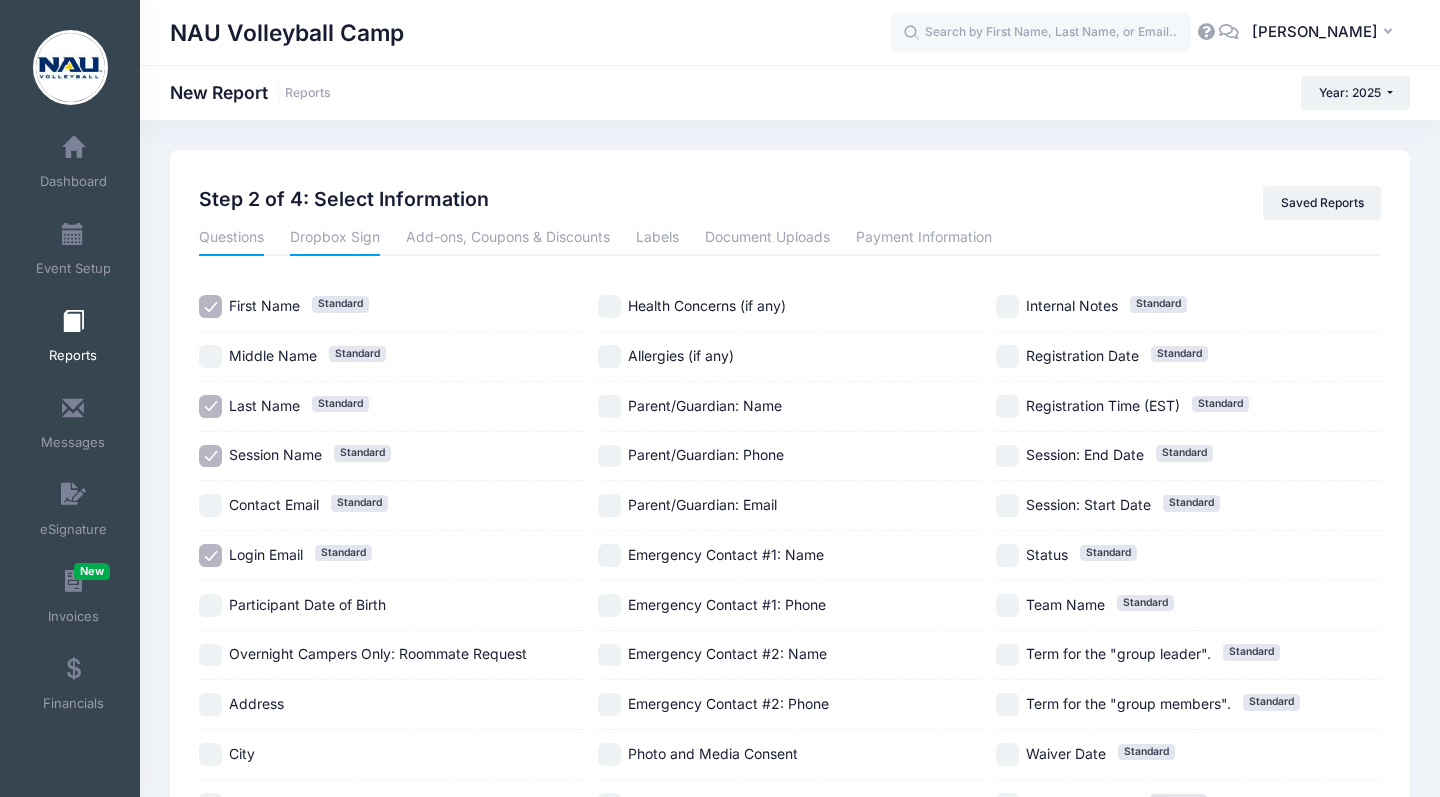 click on "Dropbox Sign" at bounding box center [335, 238] 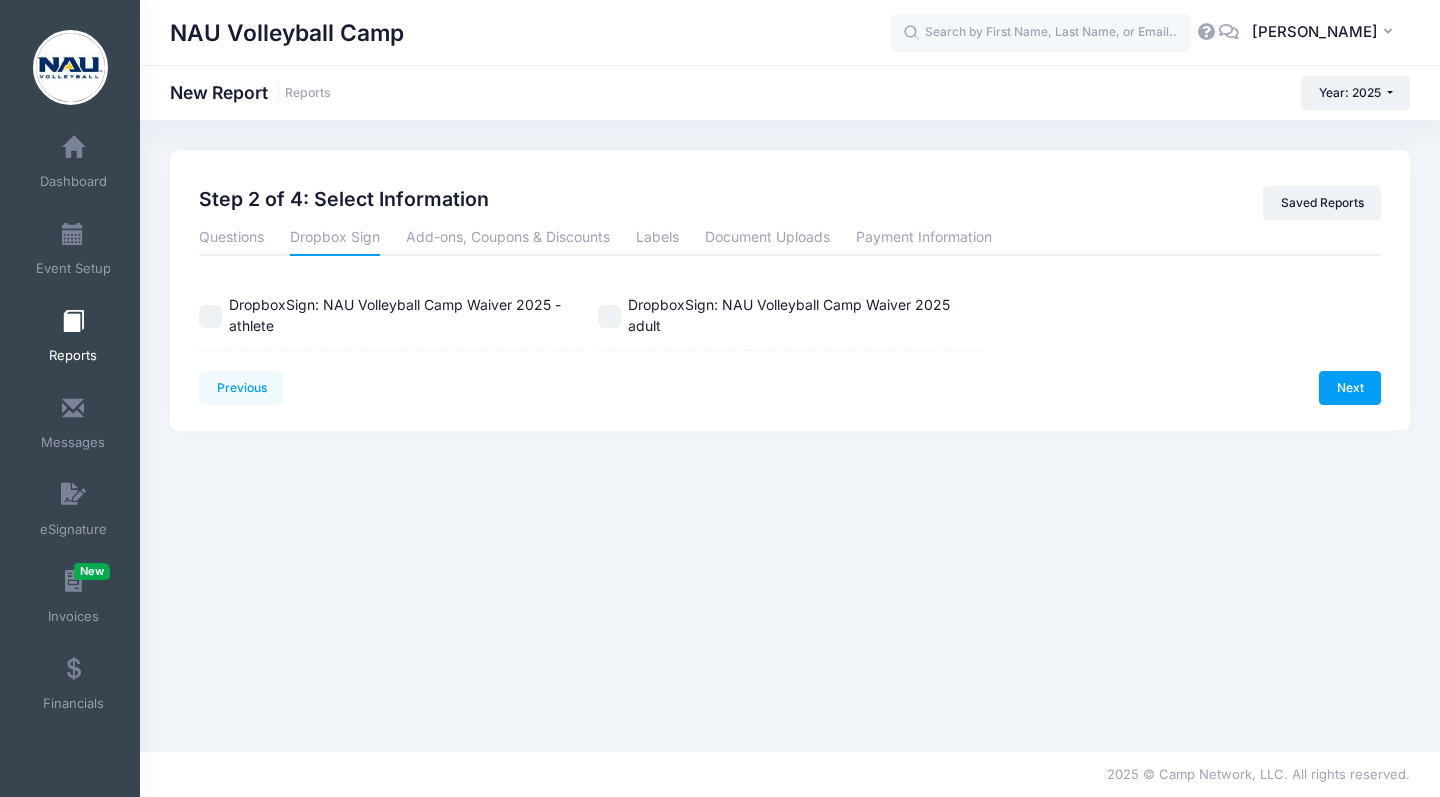 click on "DropboxSign: NAU Volleyball Camp Waiver 2025 - athlete" at bounding box center [210, 316] 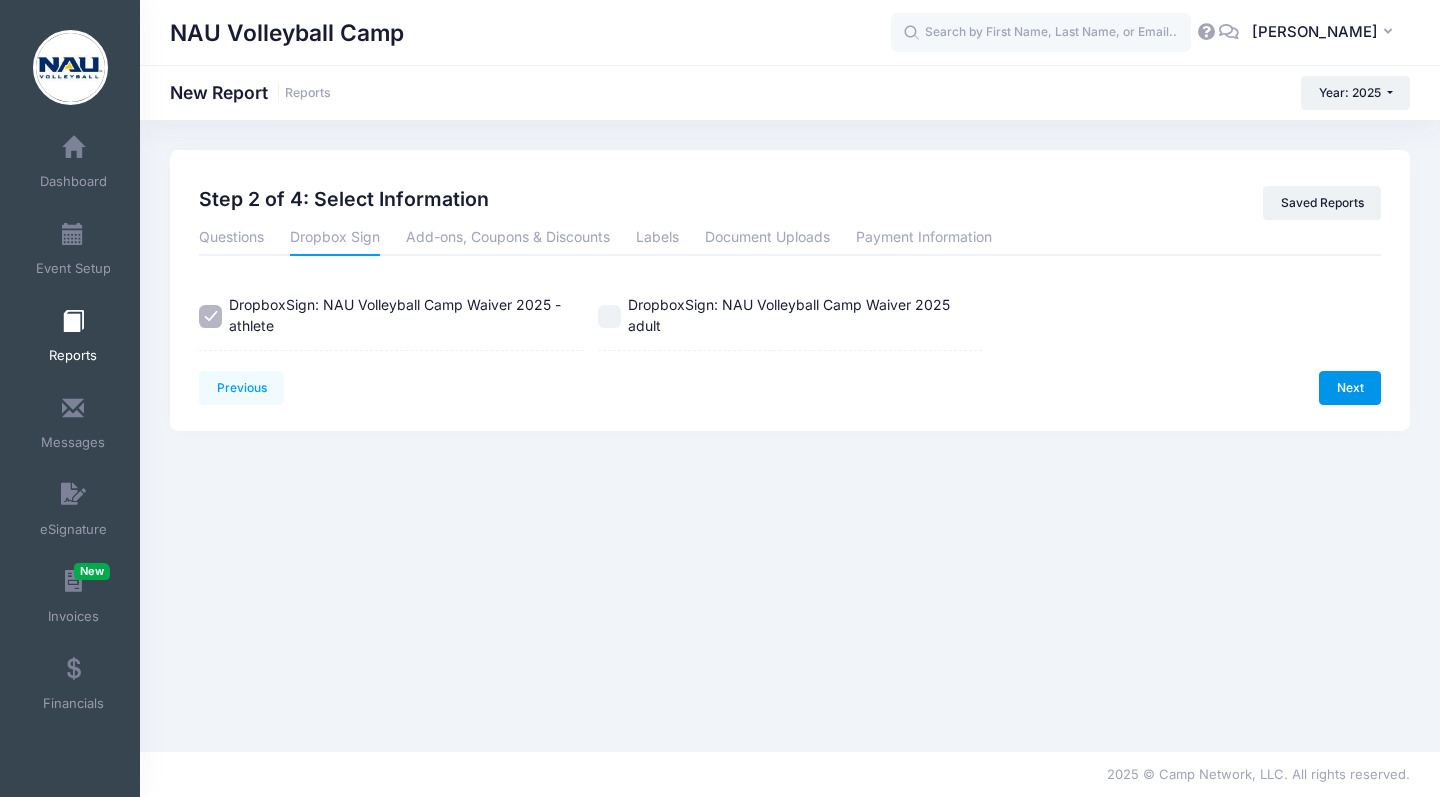 click on "Next" at bounding box center [1350, 388] 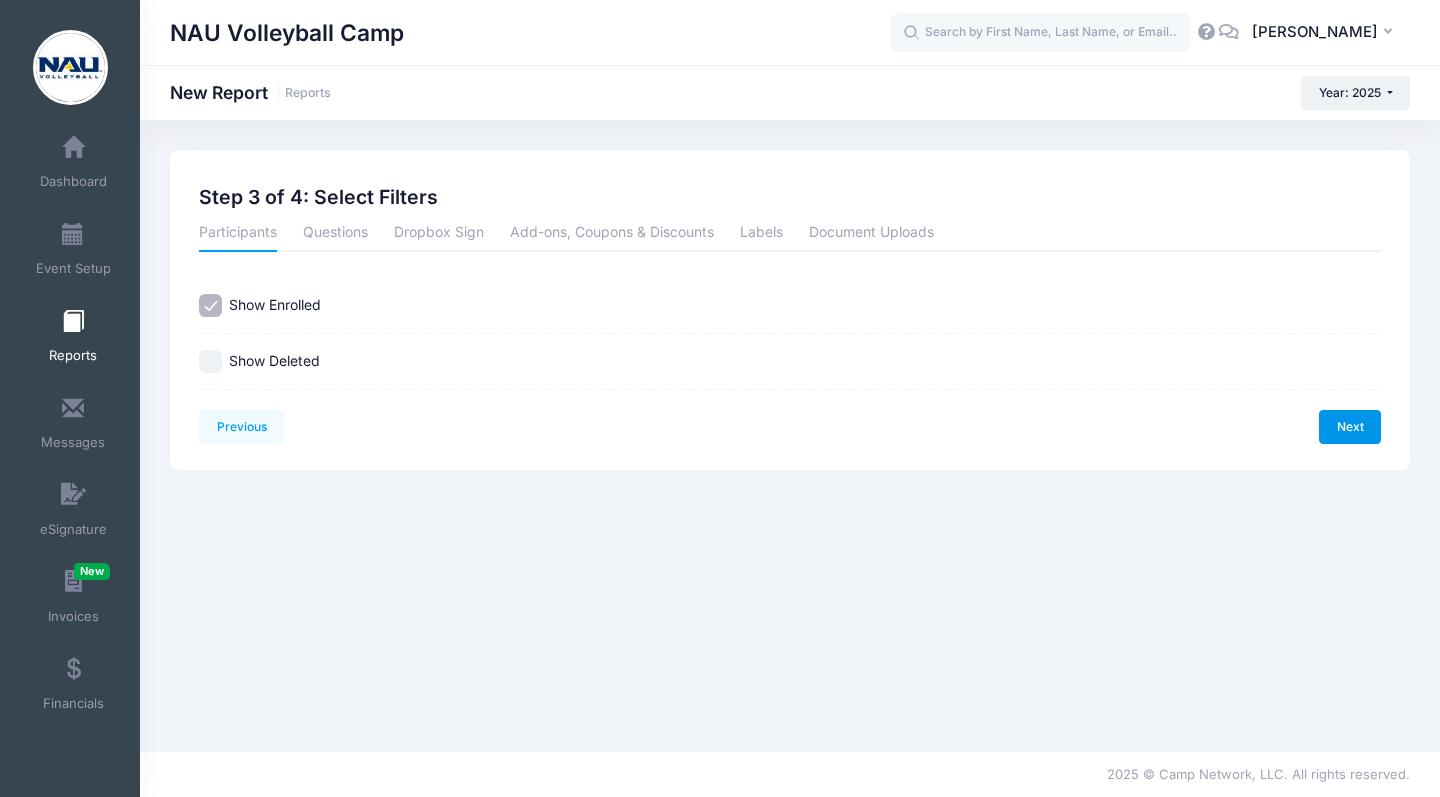 click on "Next" at bounding box center [1350, 427] 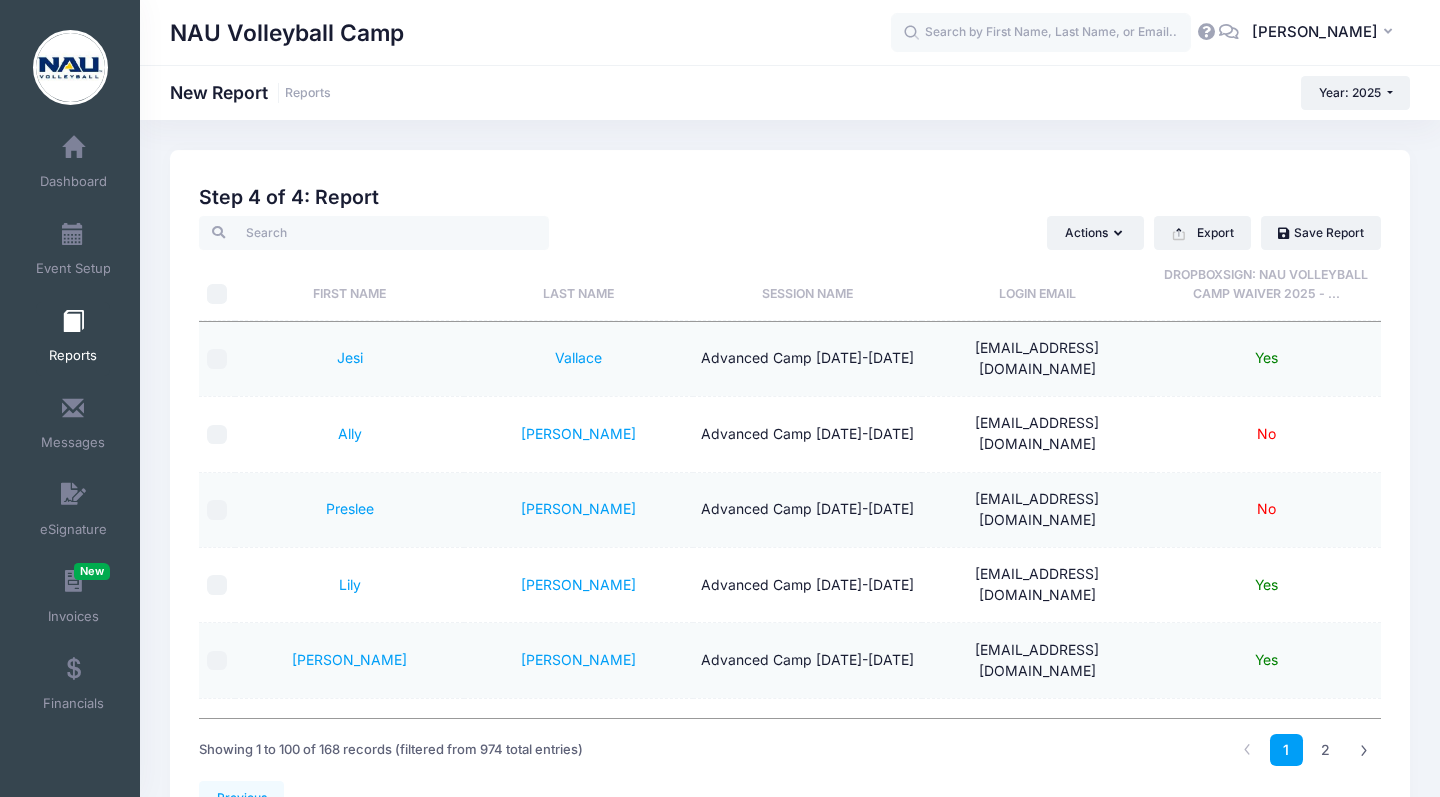 click on "DropboxSign: NAU Volleyball Camp Waiver 2025 - ..." at bounding box center [1266, 284] 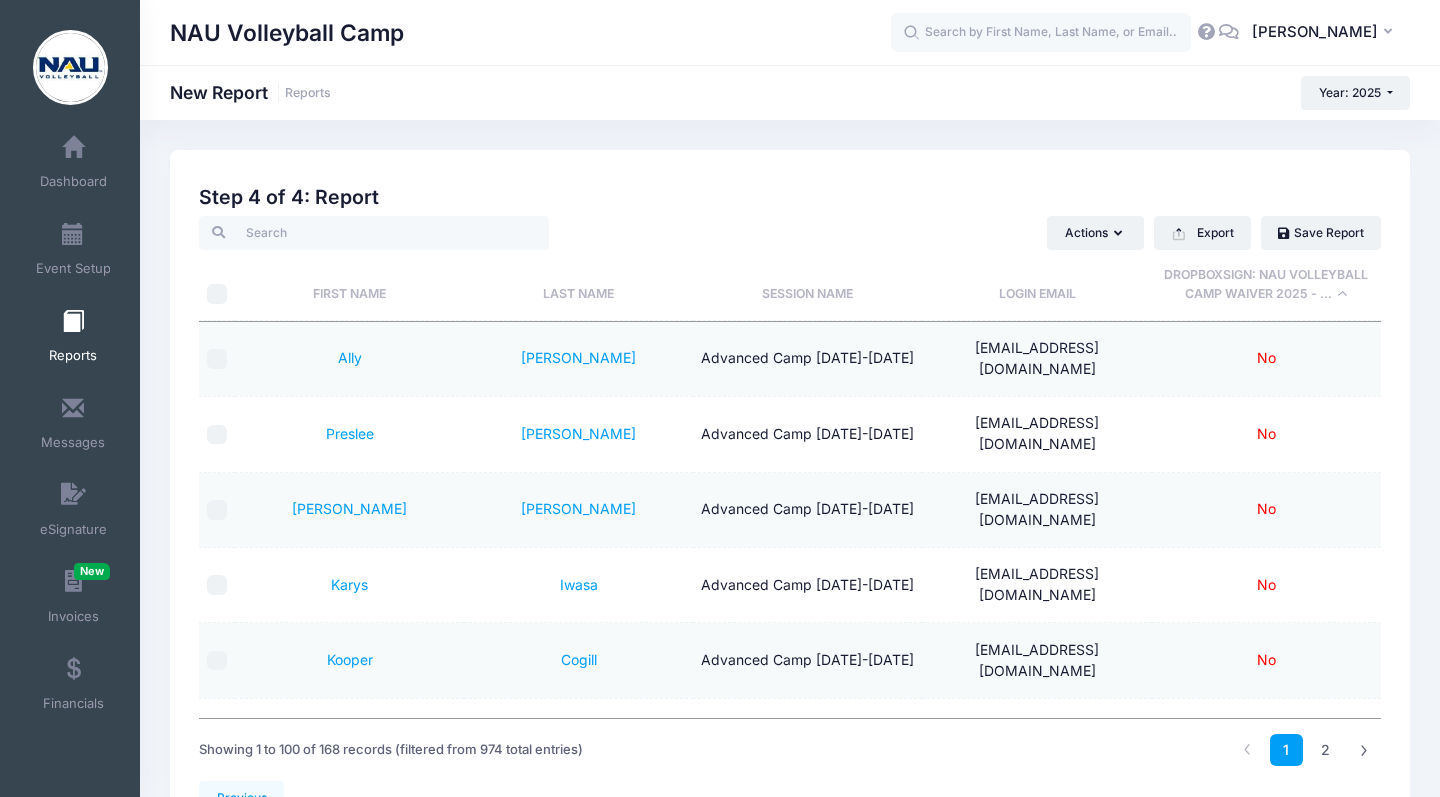 scroll, scrollTop: 0, scrollLeft: 0, axis: both 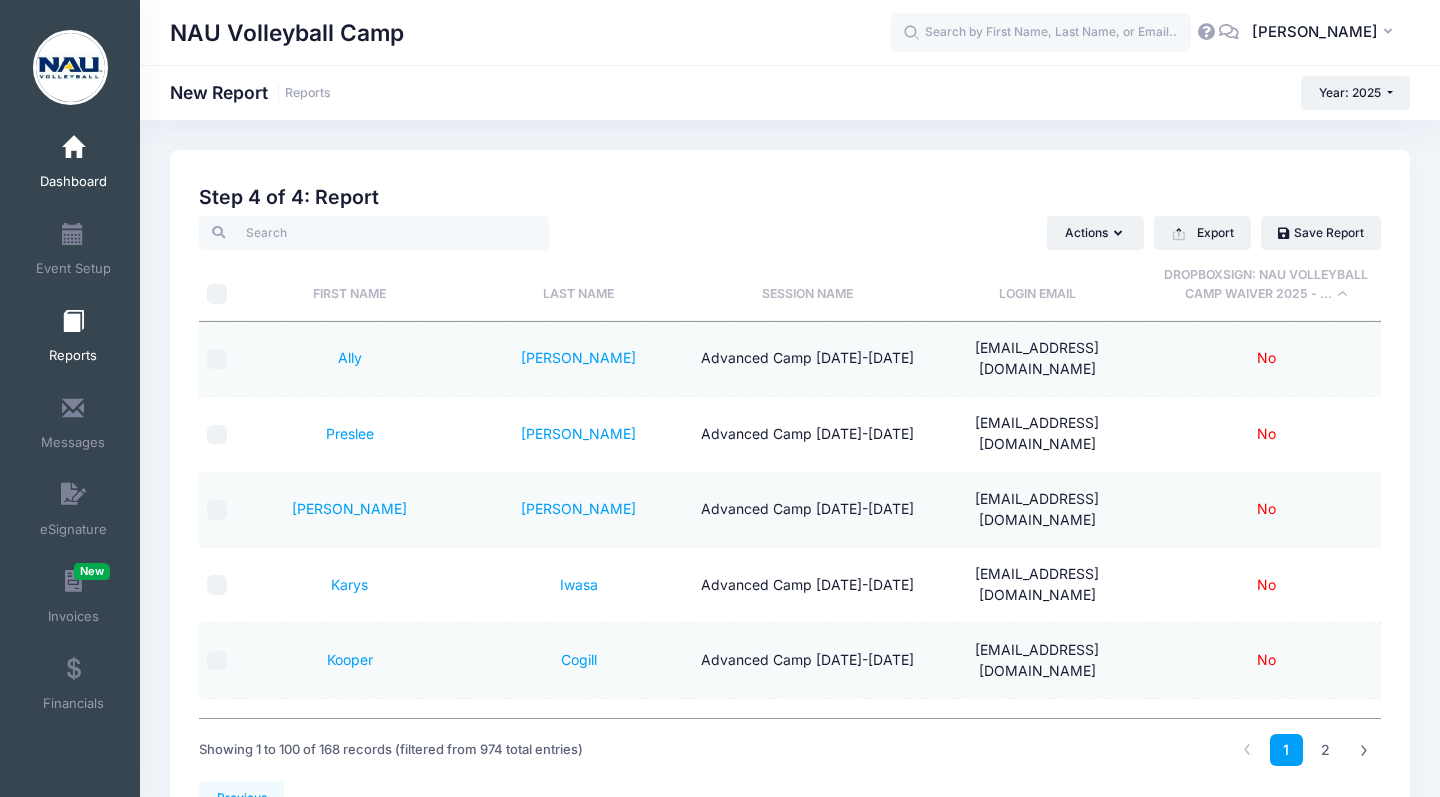 click at bounding box center [73, 148] 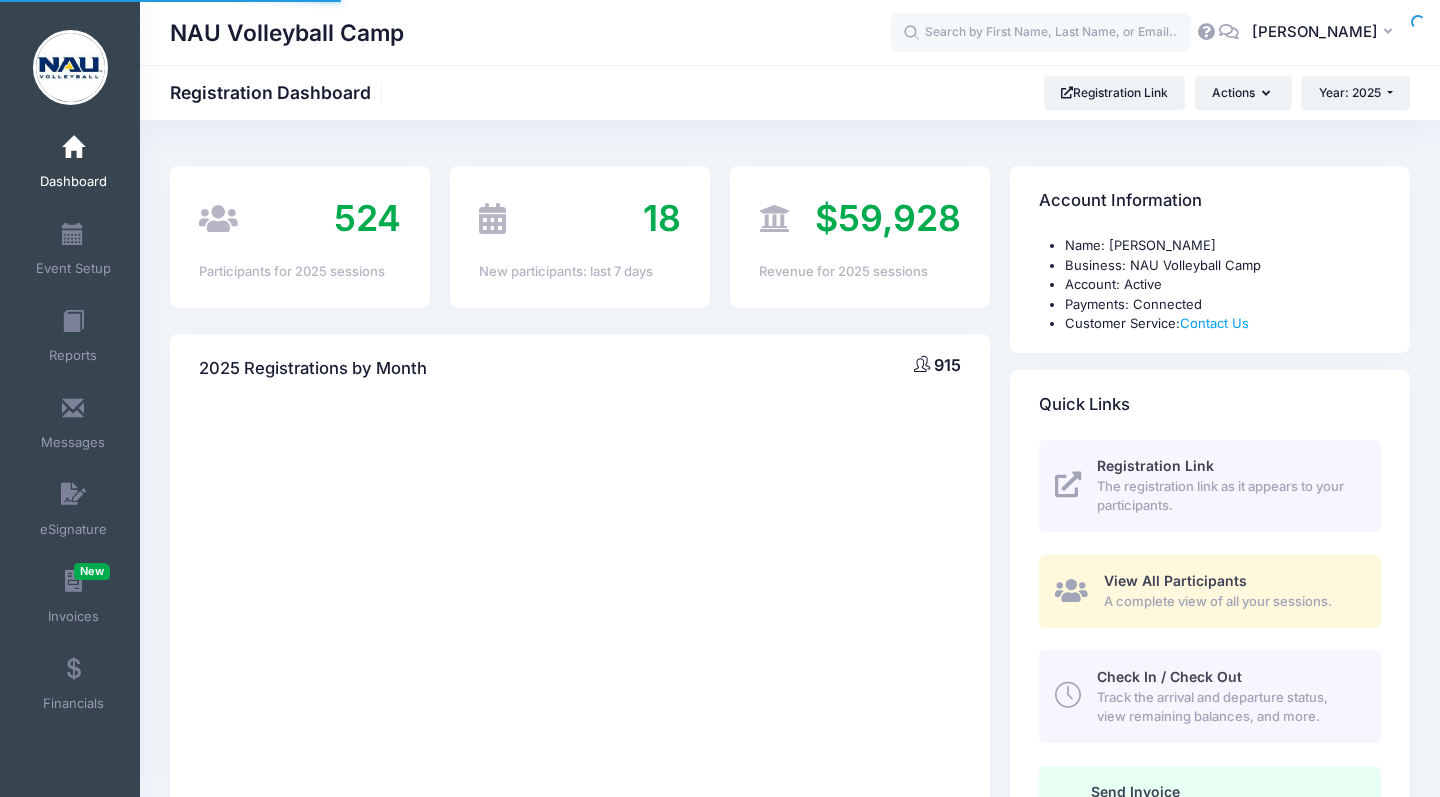 scroll, scrollTop: 0, scrollLeft: 0, axis: both 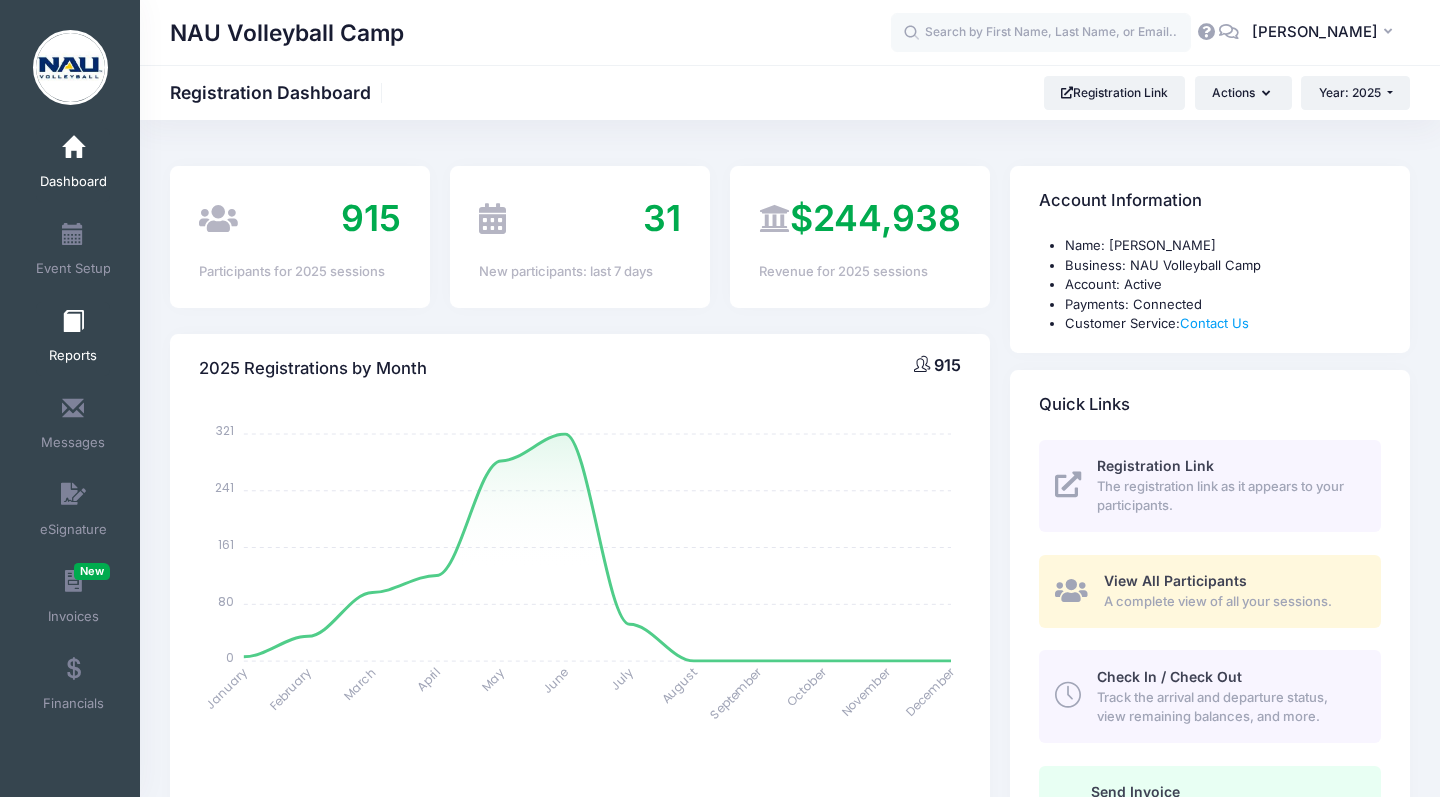click on "Reports" at bounding box center [73, 339] 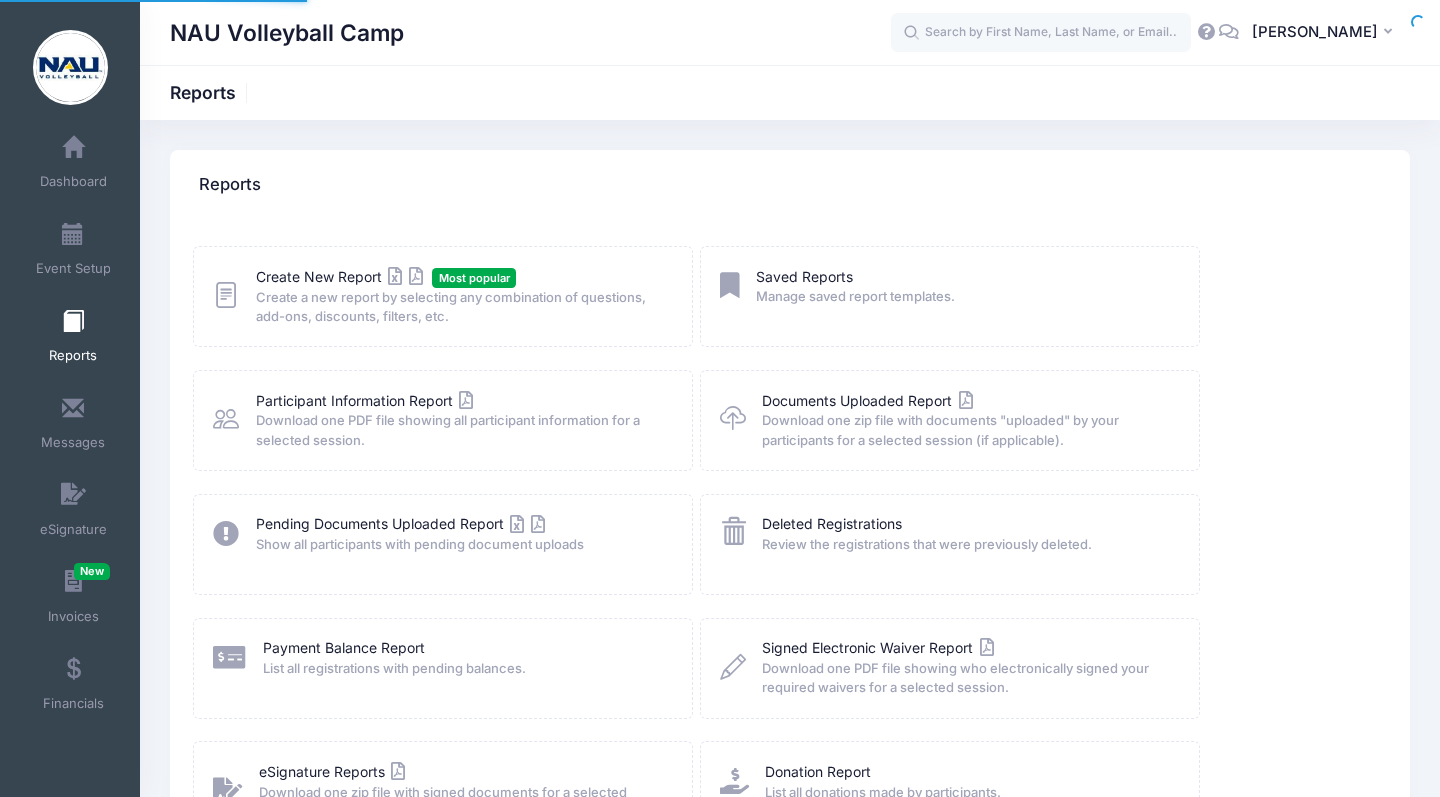 scroll, scrollTop: 0, scrollLeft: 0, axis: both 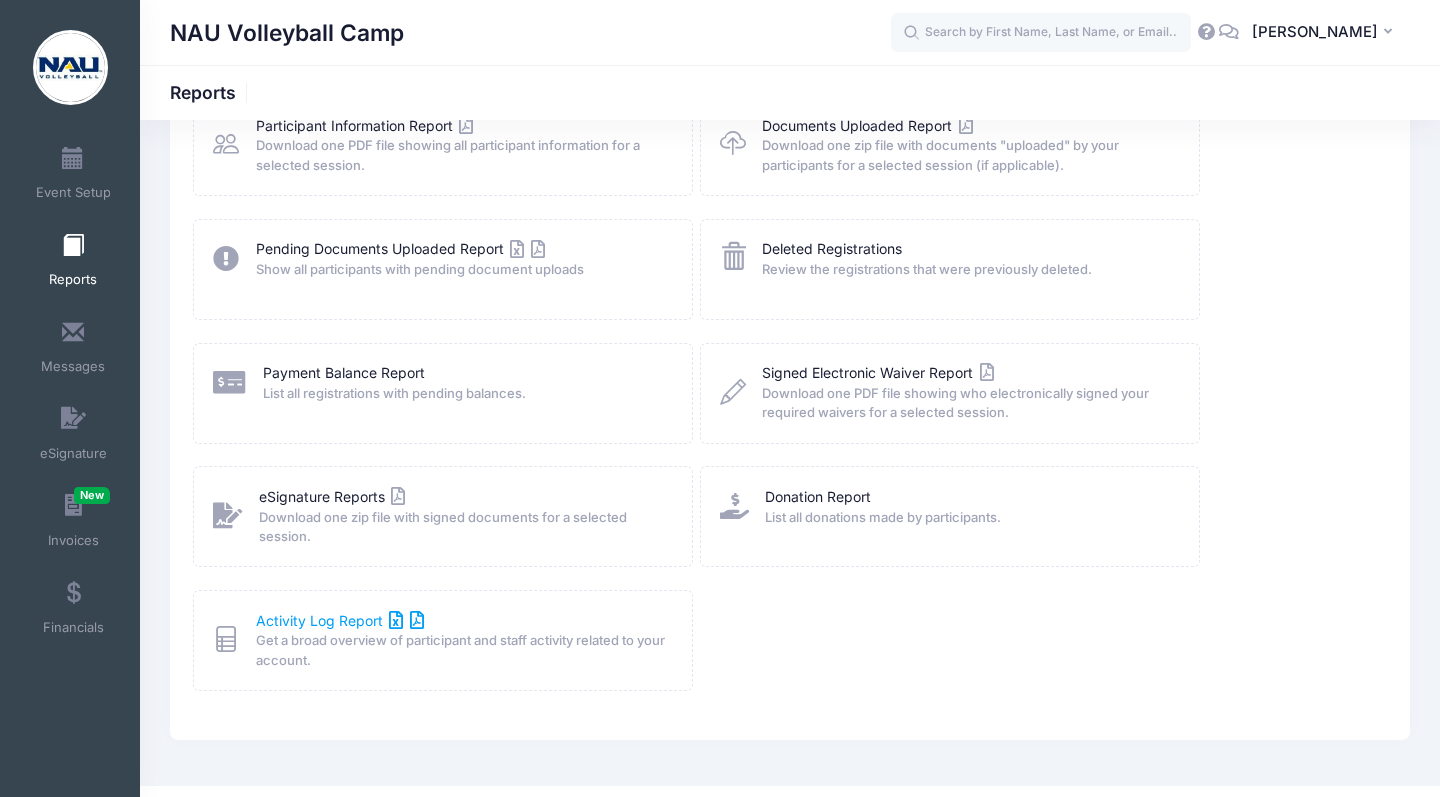 click on "Activity Log Report" at bounding box center [340, 620] 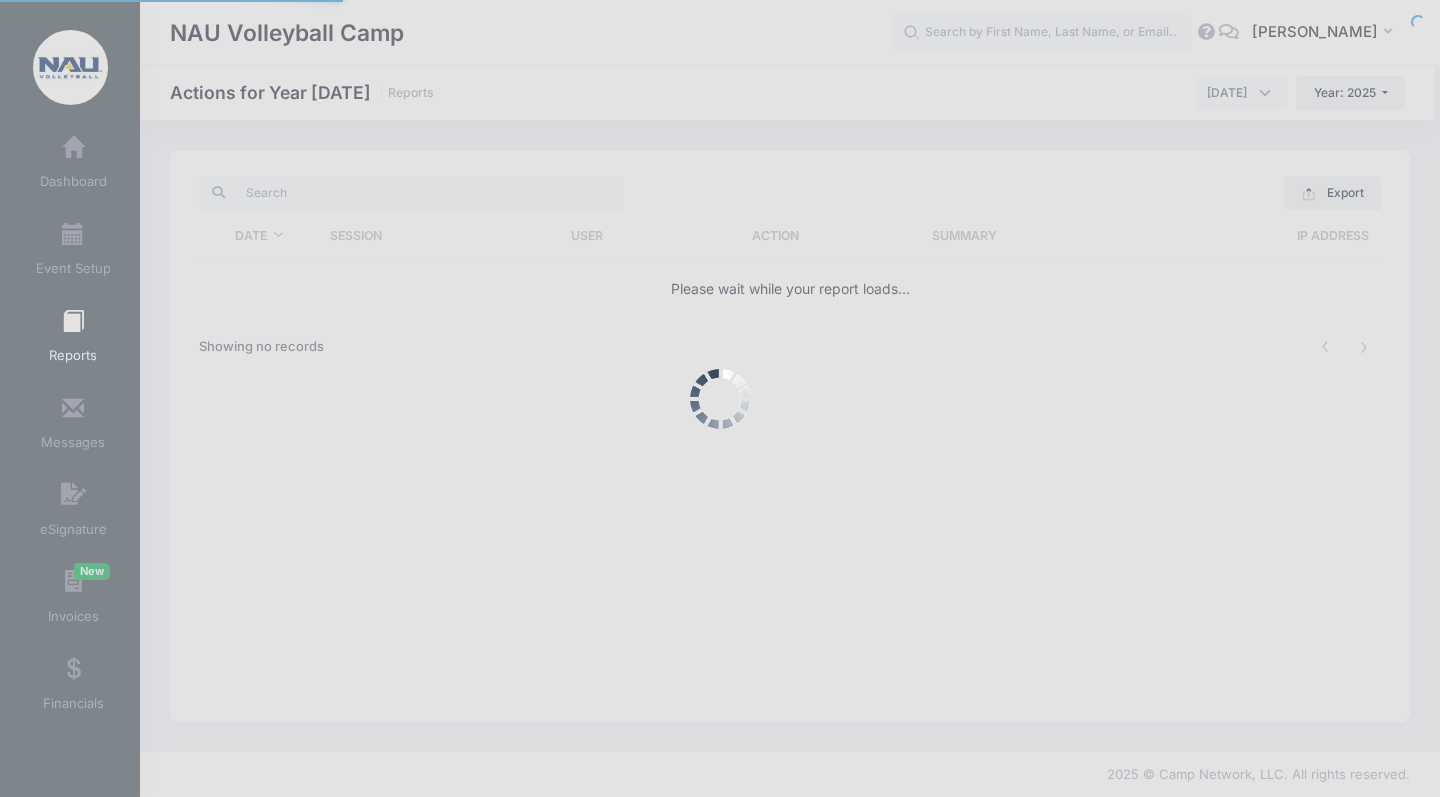 scroll, scrollTop: 0, scrollLeft: 0, axis: both 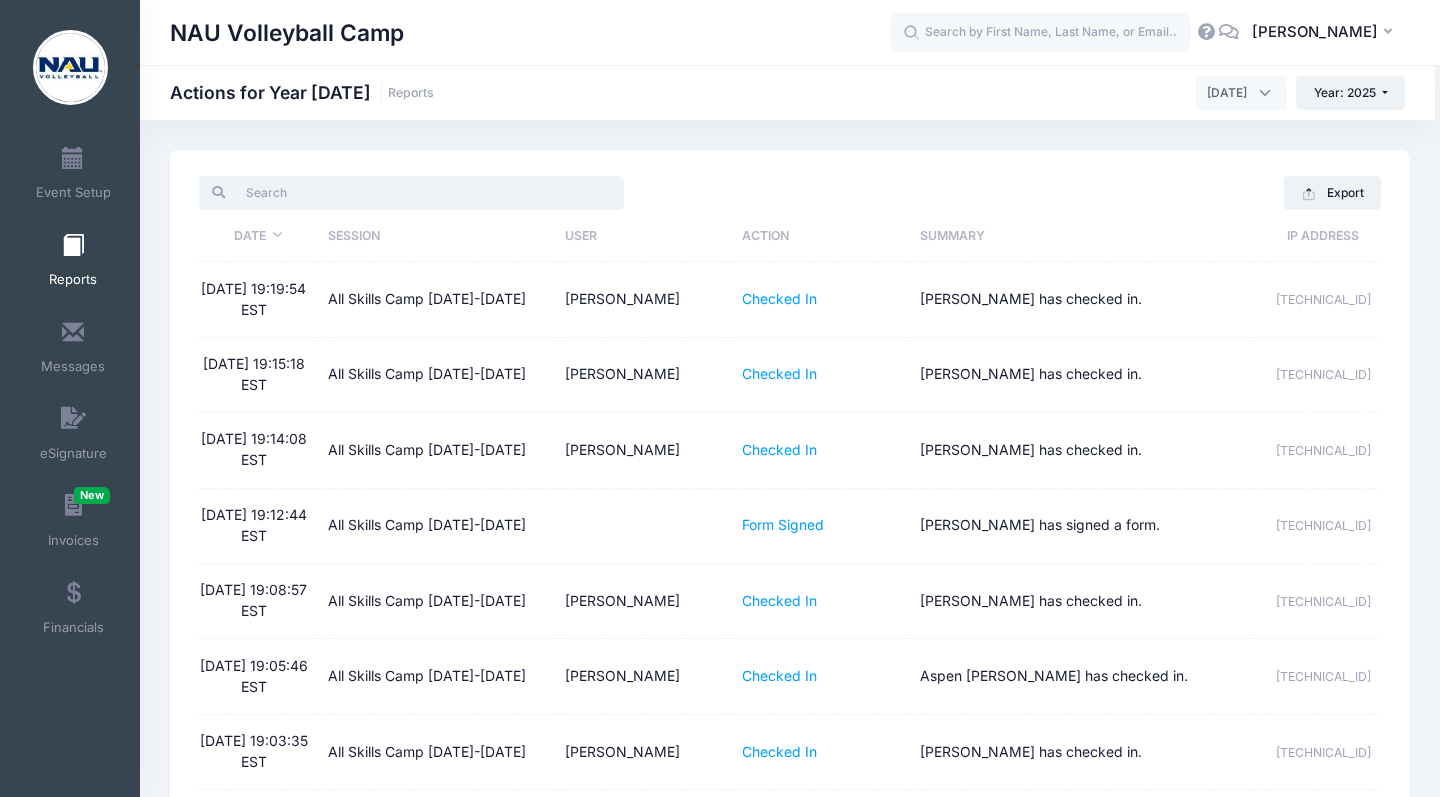 click at bounding box center (411, 193) 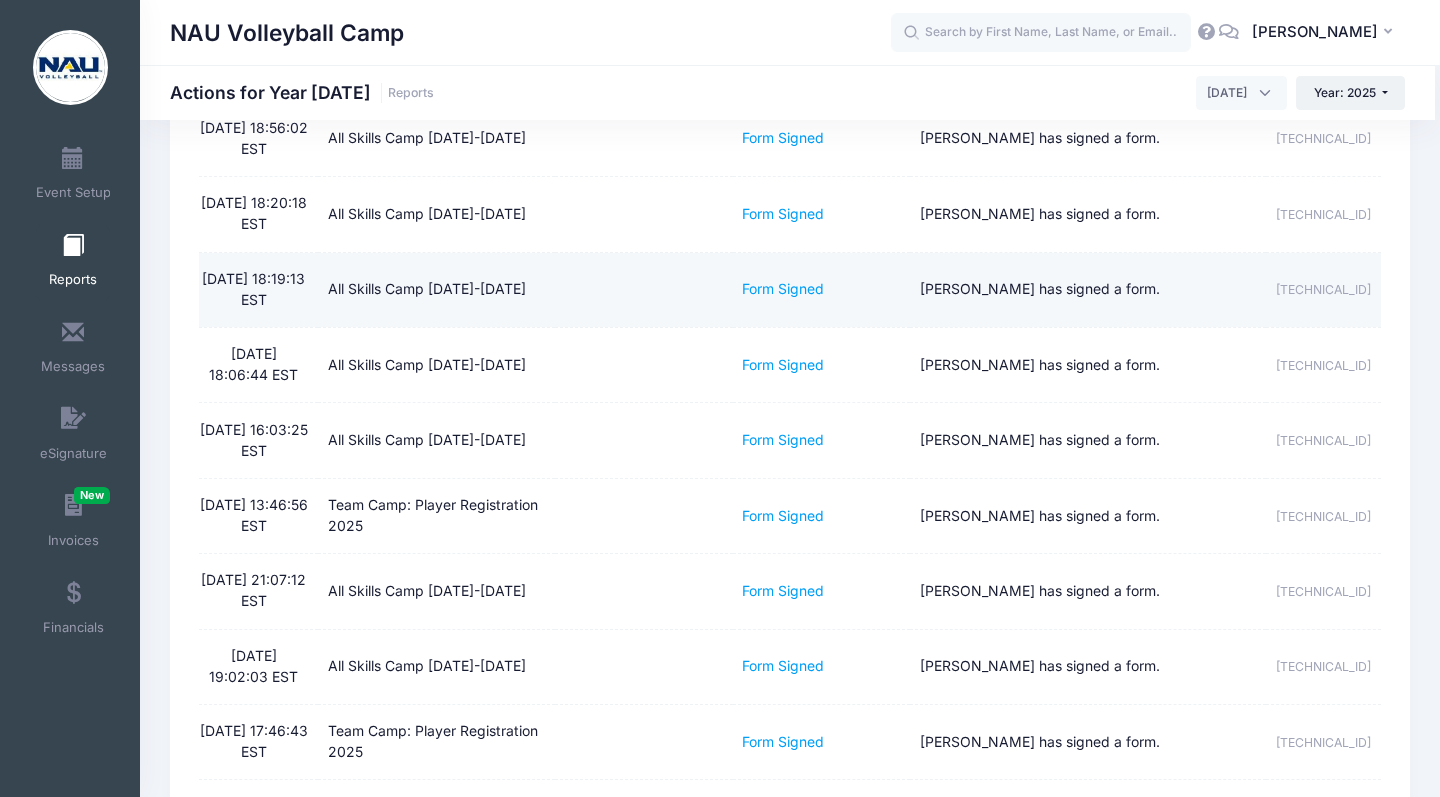 scroll, scrollTop: 242, scrollLeft: 0, axis: vertical 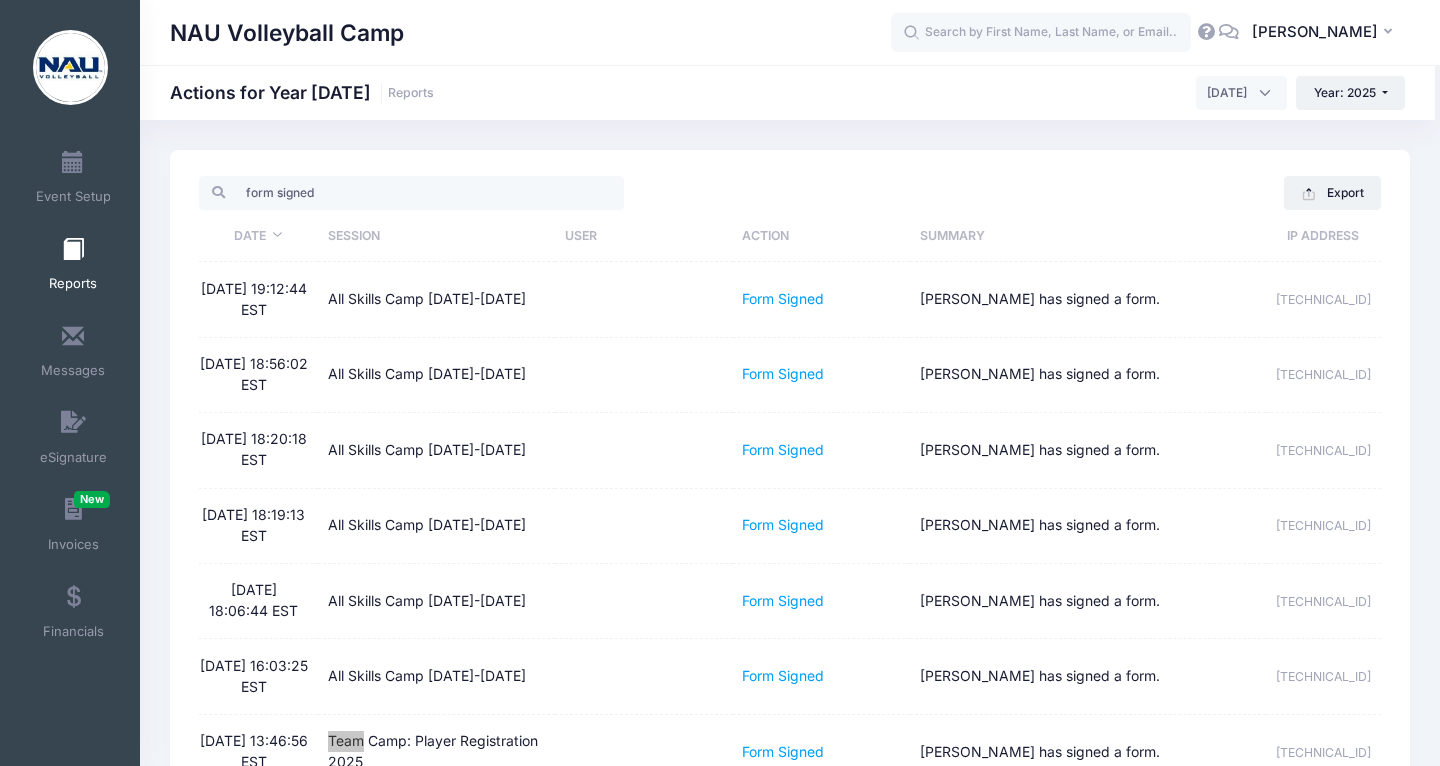 type on "form signed" 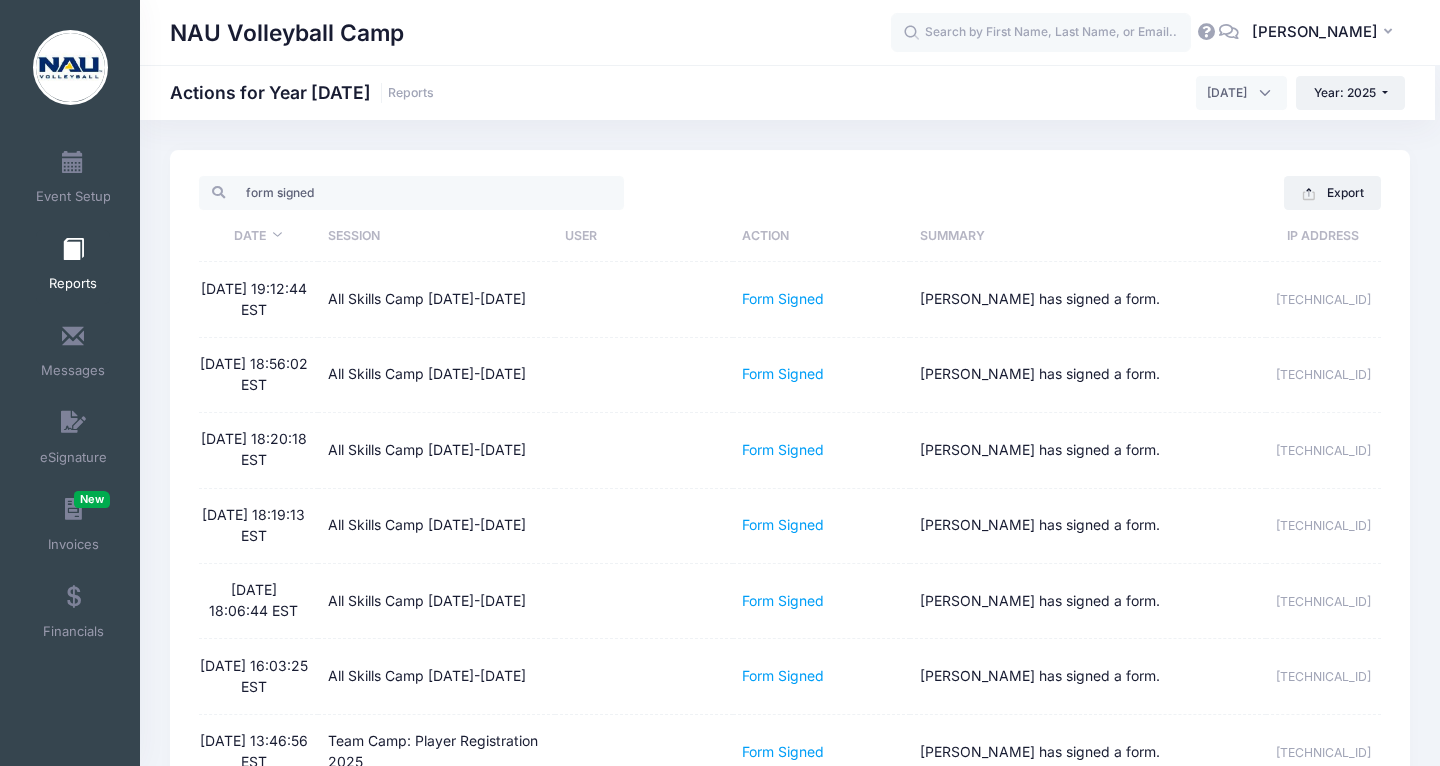click on "NAU Volleyball Camp
Actions for Year 2025
Reports
January 2025
February 2025
March 2025
April 2025
May 2025
June 2025
July 2025
August 2025
July 2025" at bounding box center (787, 93) 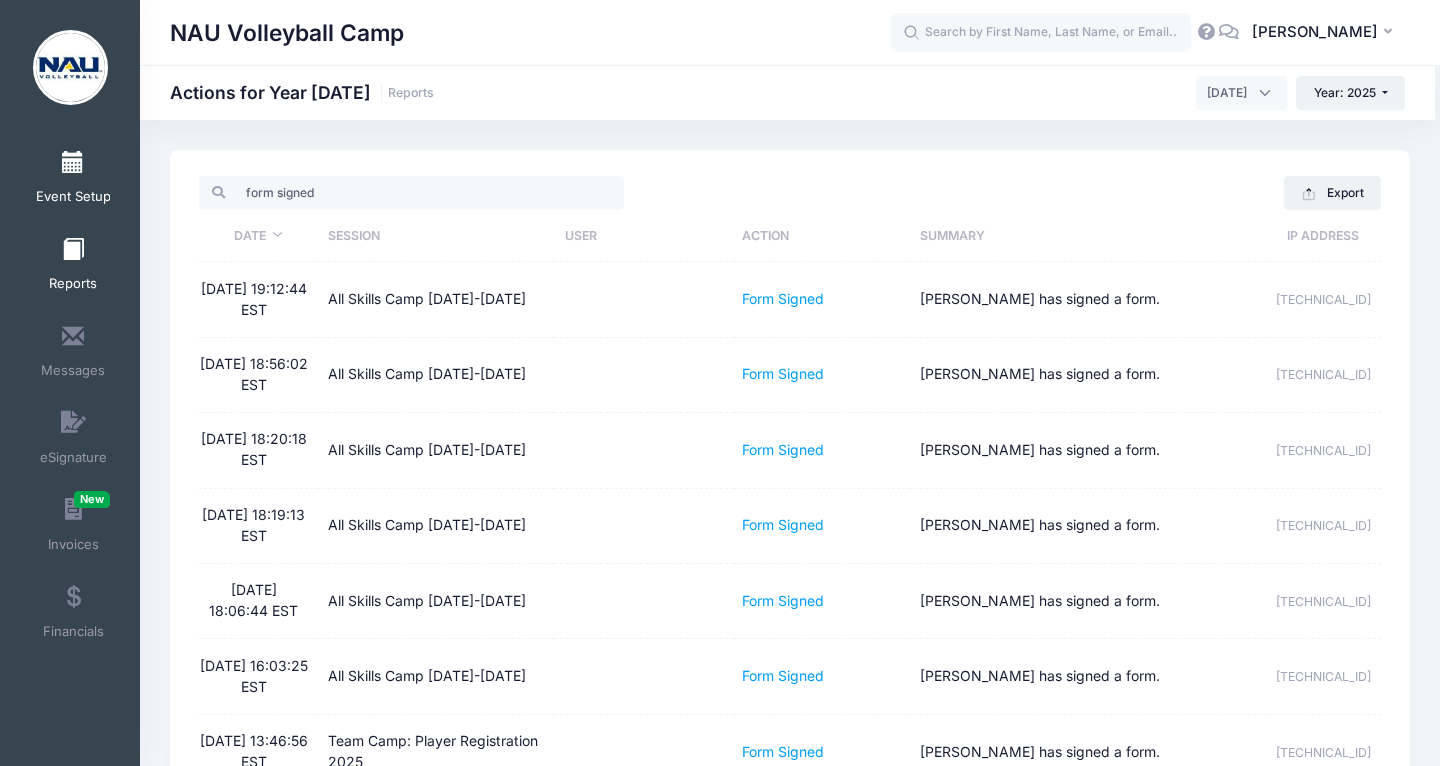click at bounding box center [73, 163] 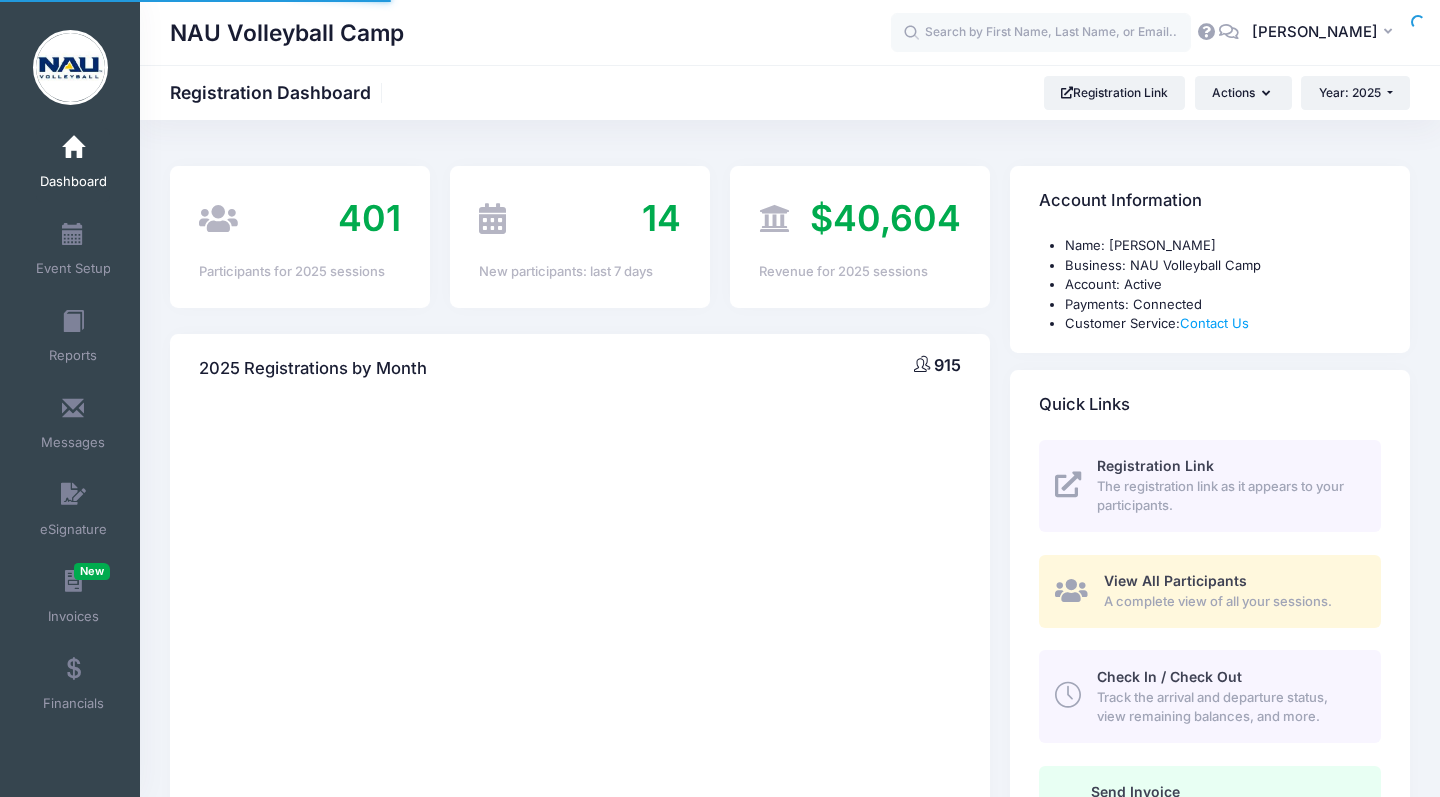 scroll, scrollTop: 0, scrollLeft: 0, axis: both 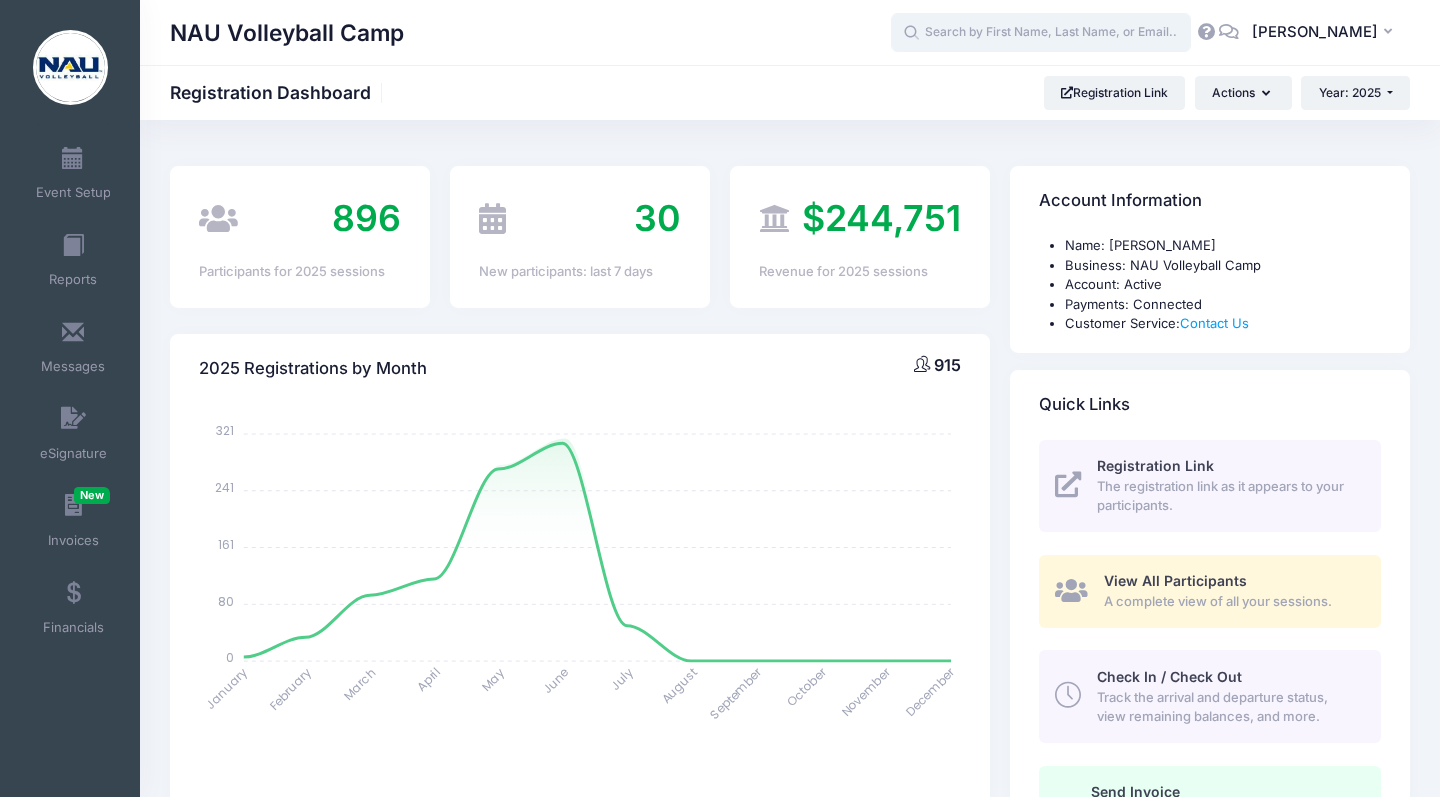 drag, startPoint x: 1162, startPoint y: 31, endPoint x: 1163, endPoint y: 19, distance: 12.0415945 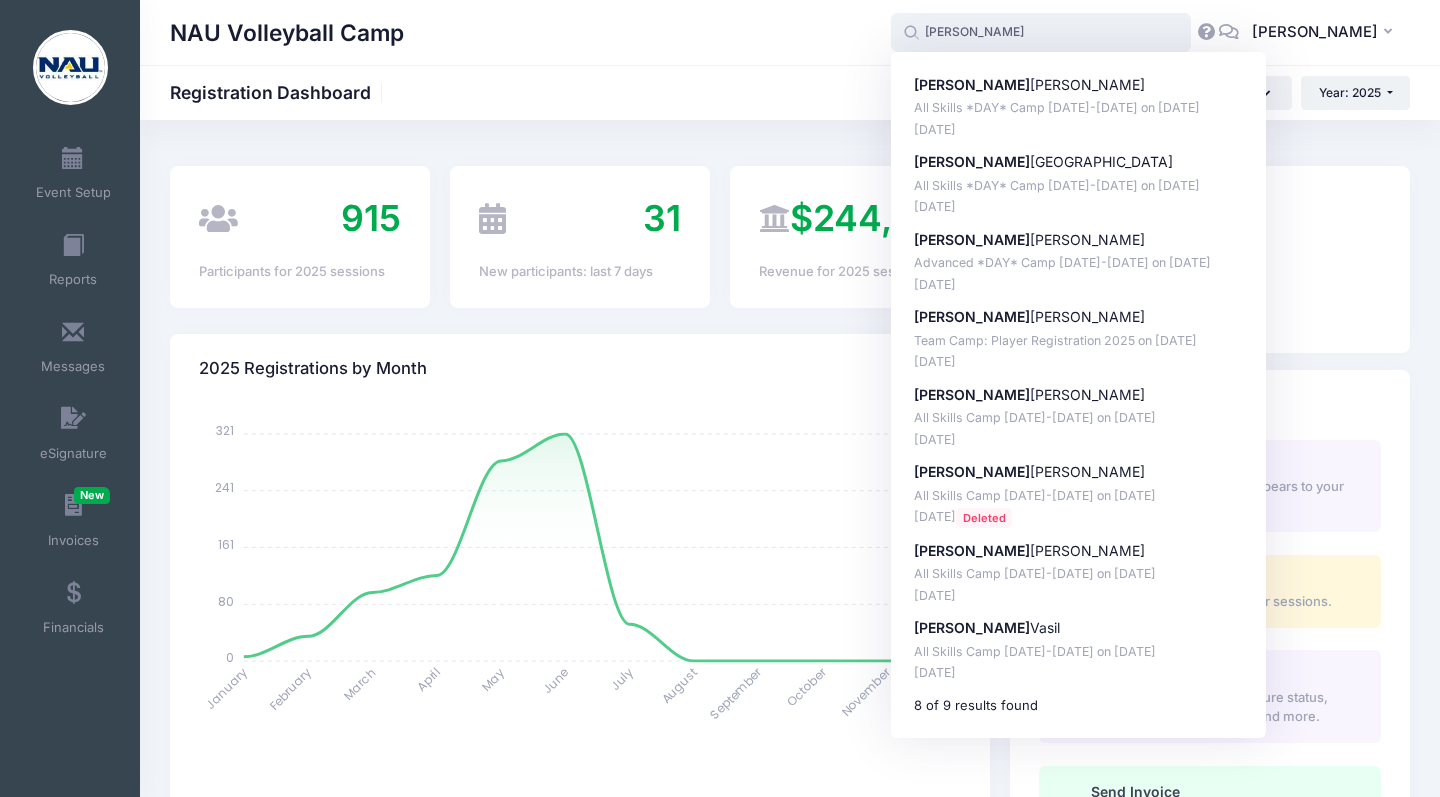 drag, startPoint x: 1029, startPoint y: 41, endPoint x: 879, endPoint y: -16, distance: 160.46495 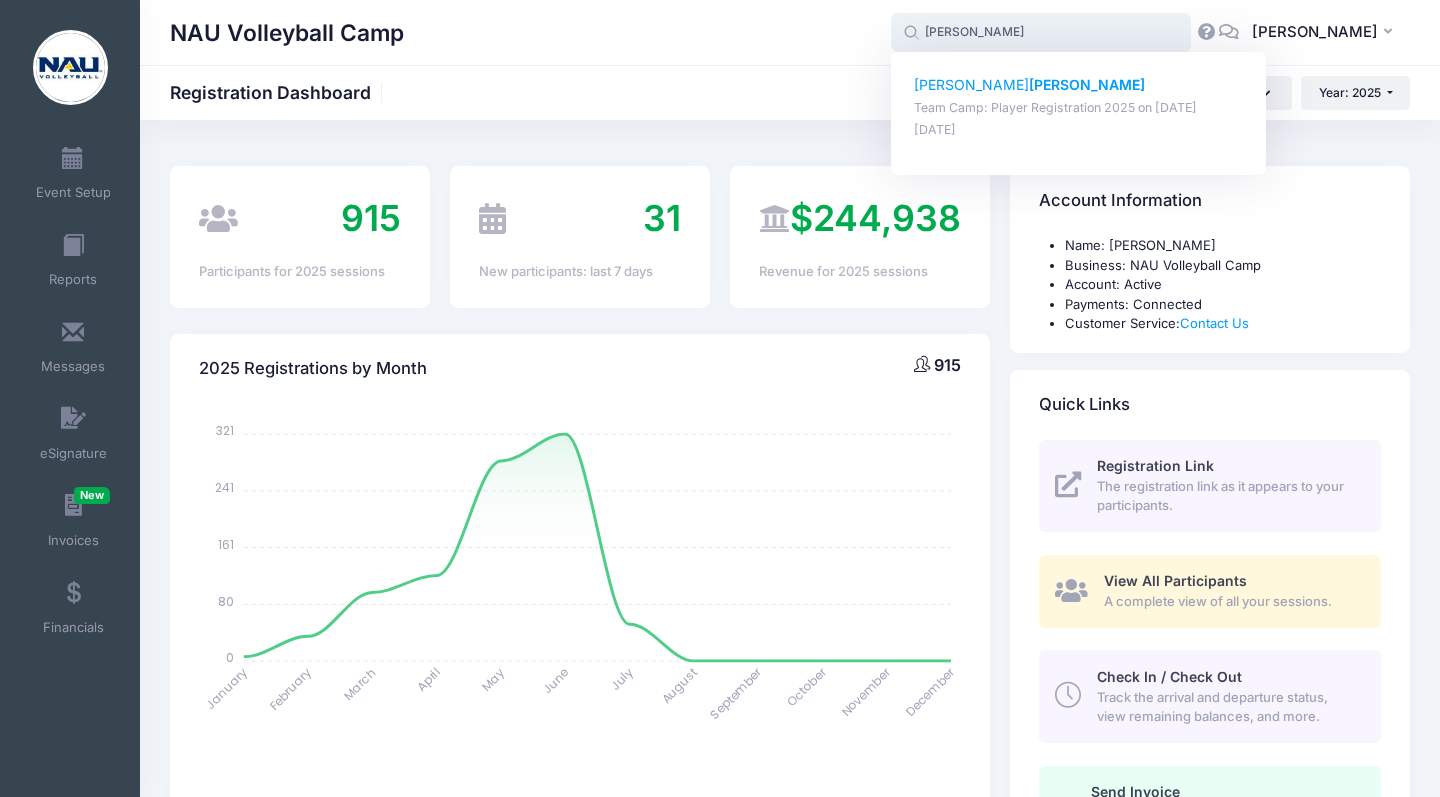 click on "Addison  Sopha" at bounding box center [1079, 85] 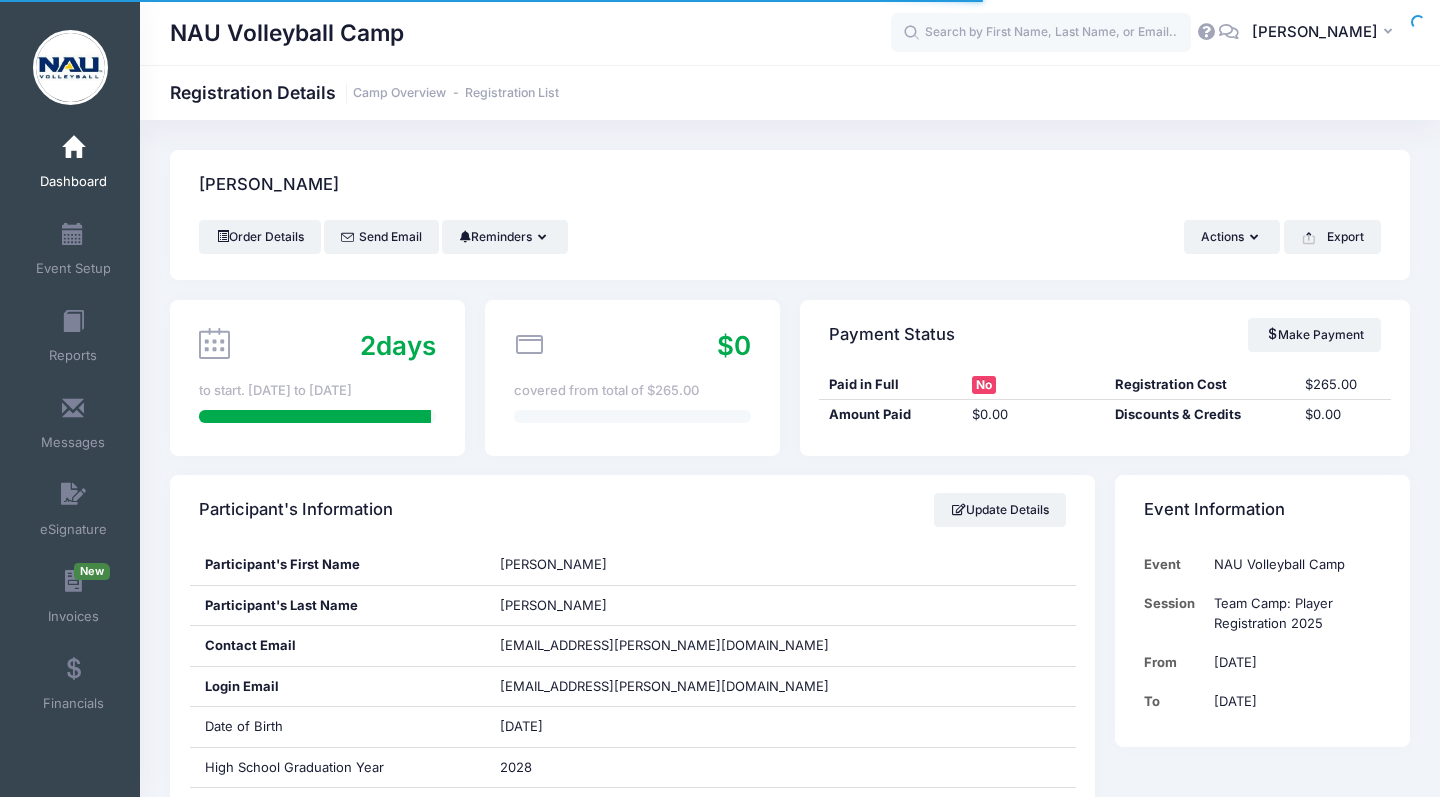 scroll, scrollTop: 0, scrollLeft: 0, axis: both 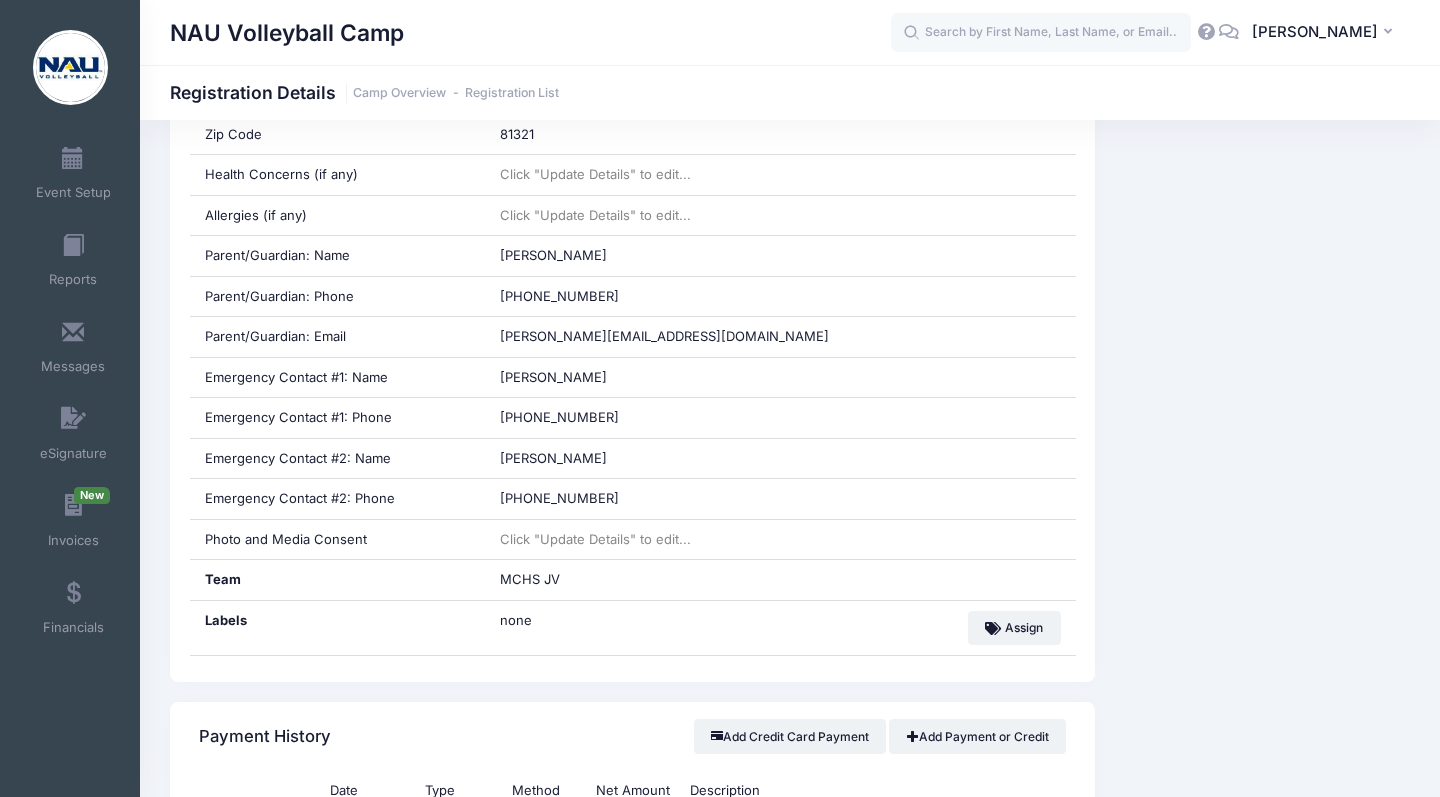 click on "Event Information
Event
NAU Volleyball Camp
Session
Team Camp: Player Registration 2025
From
Jul 15th
To
Jul 17th" at bounding box center [1262, 866] 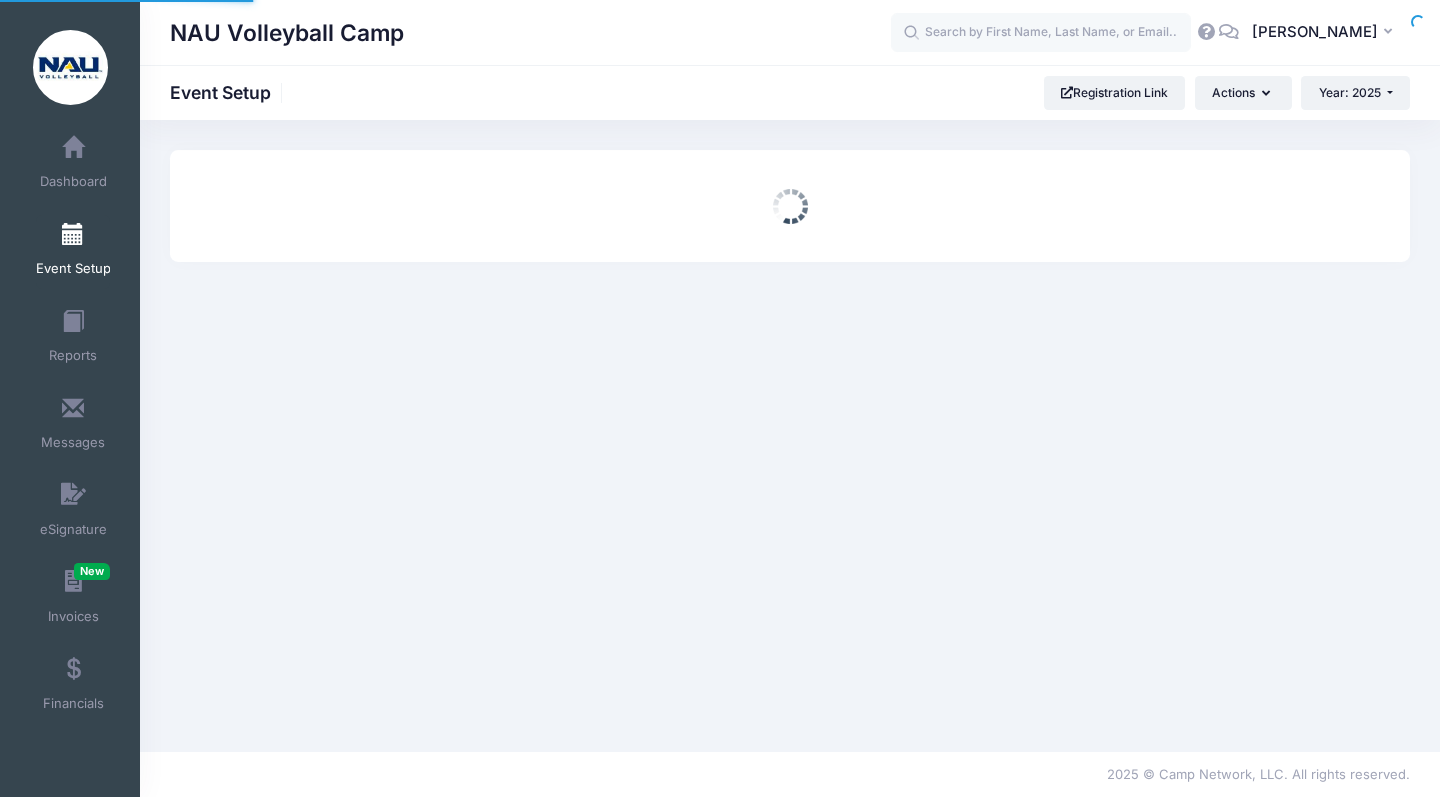 scroll, scrollTop: 0, scrollLeft: 0, axis: both 